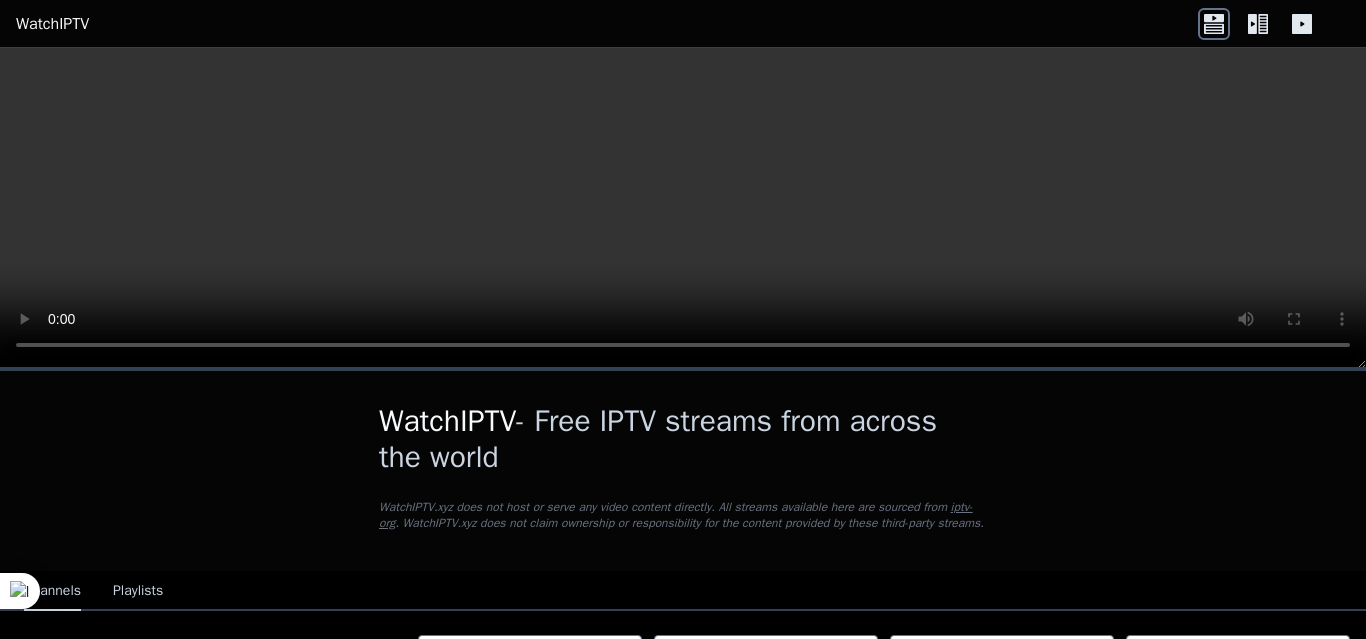 scroll, scrollTop: 0, scrollLeft: 0, axis: both 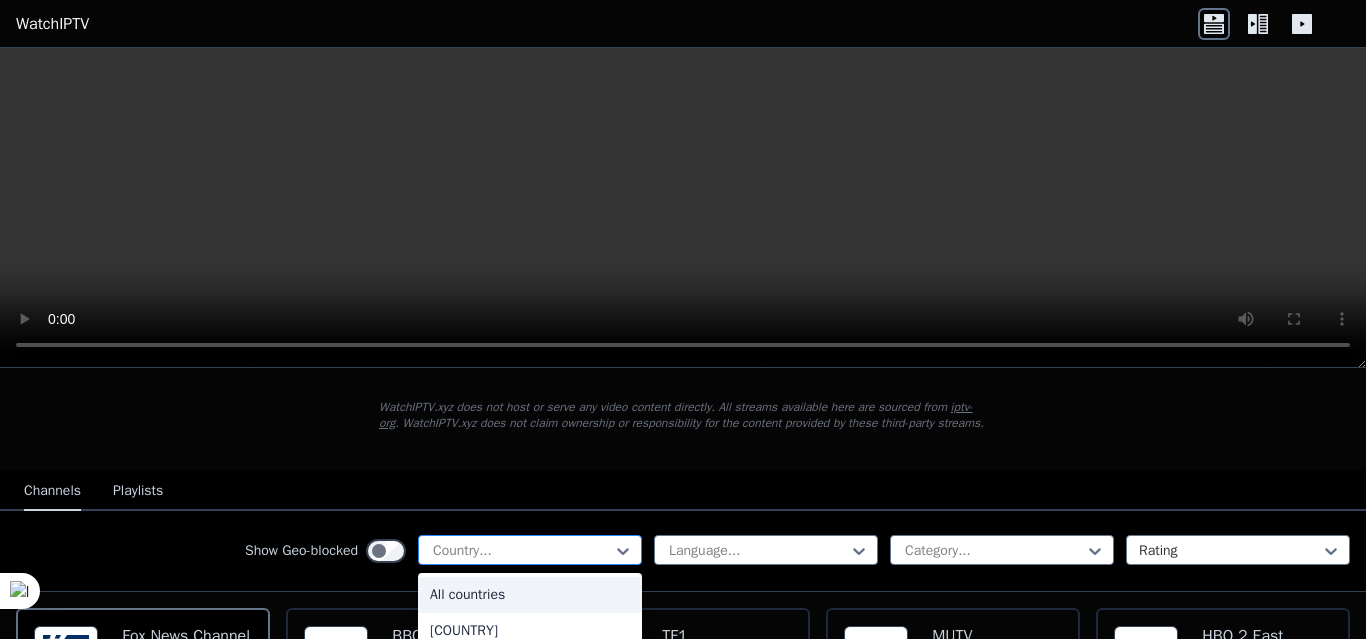 click at bounding box center [522, 551] 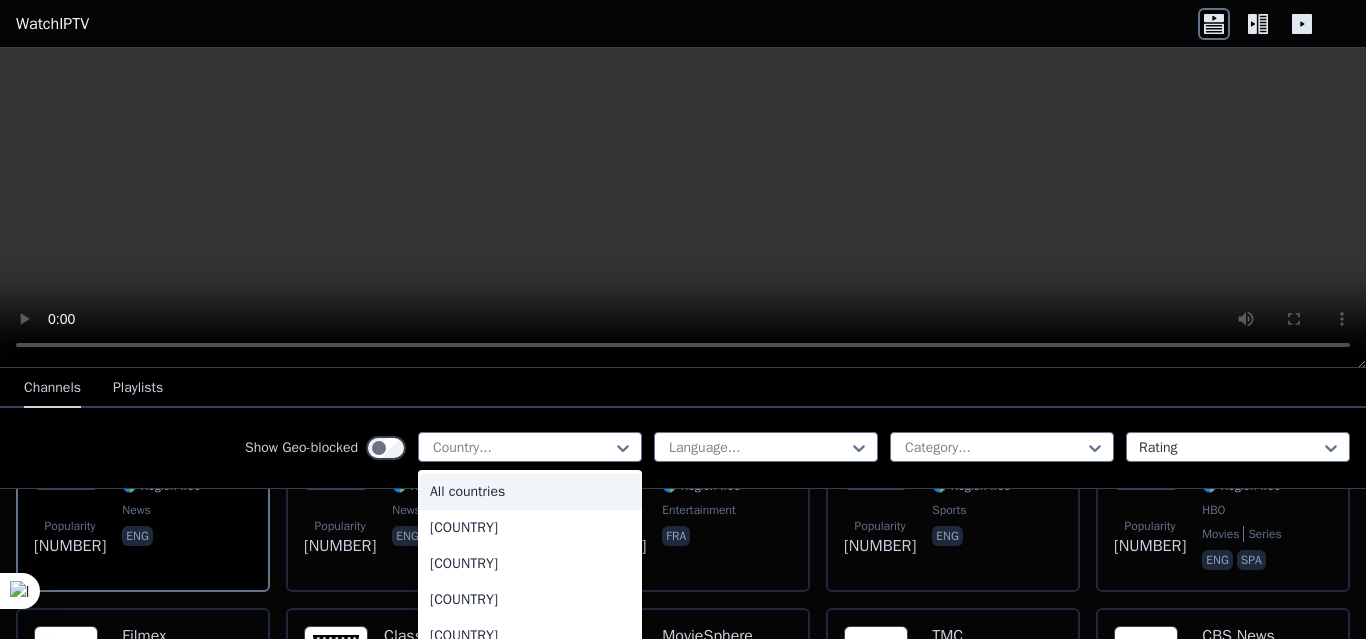 scroll, scrollTop: 400, scrollLeft: 0, axis: vertical 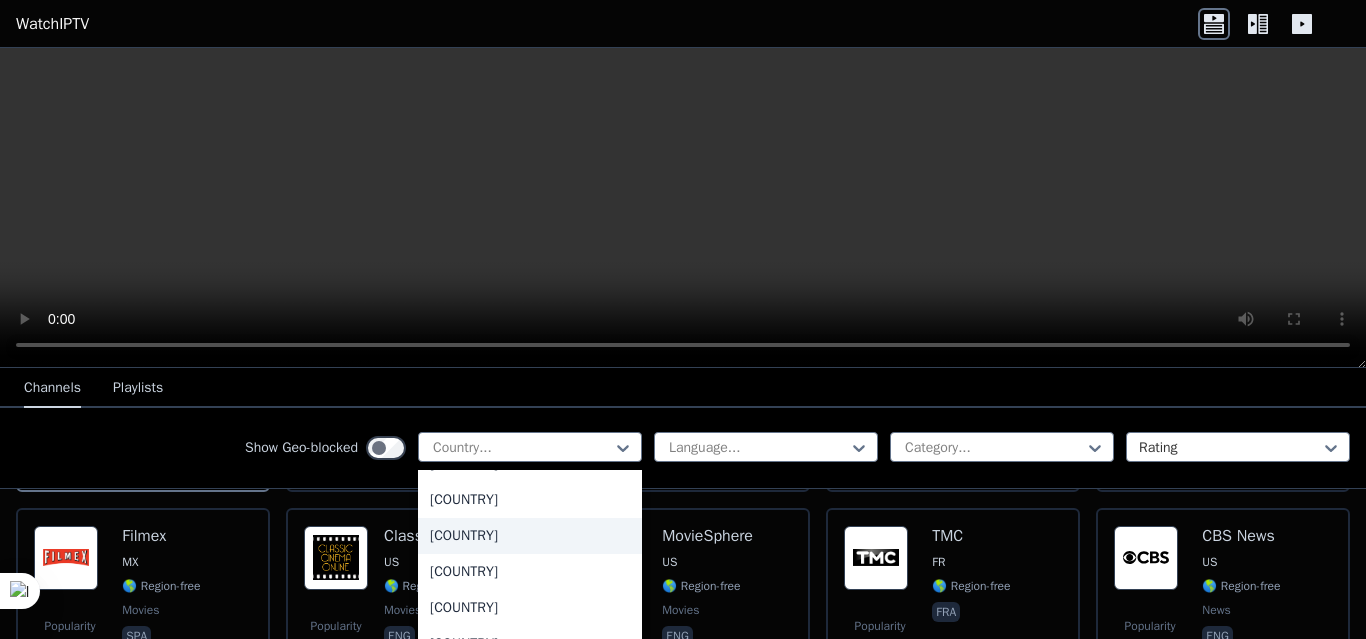 click on "[COUNTRY]" at bounding box center [530, 536] 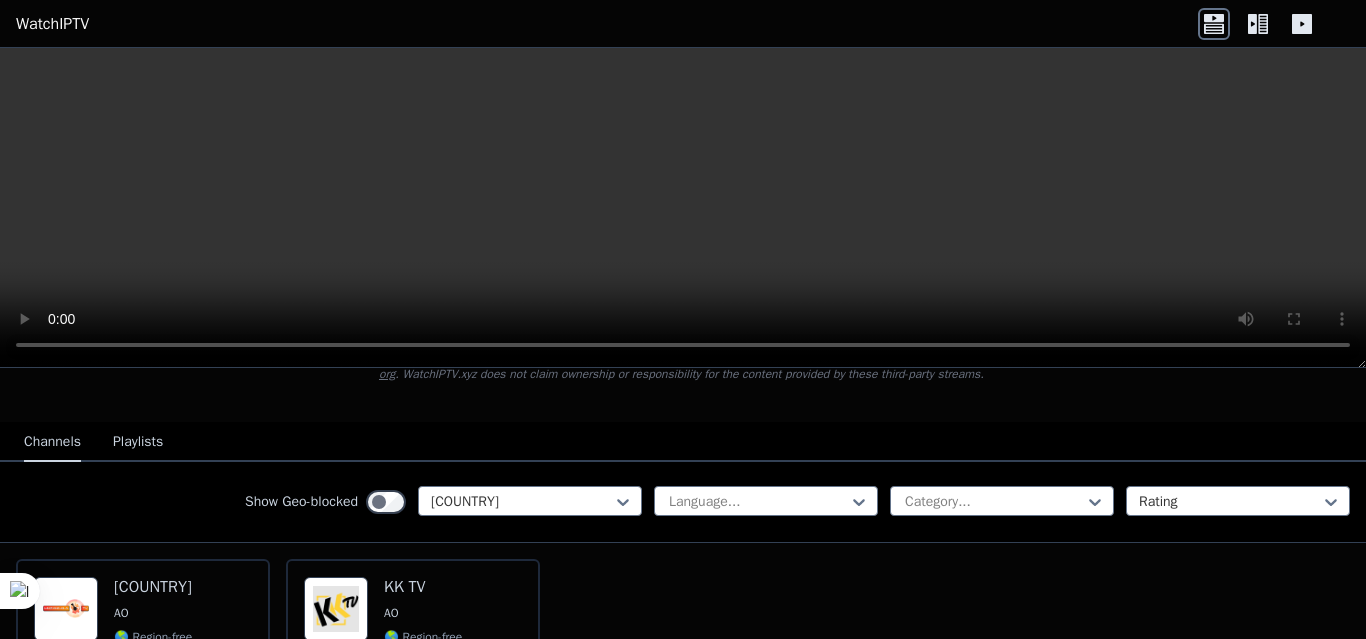 scroll, scrollTop: 100, scrollLeft: 0, axis: vertical 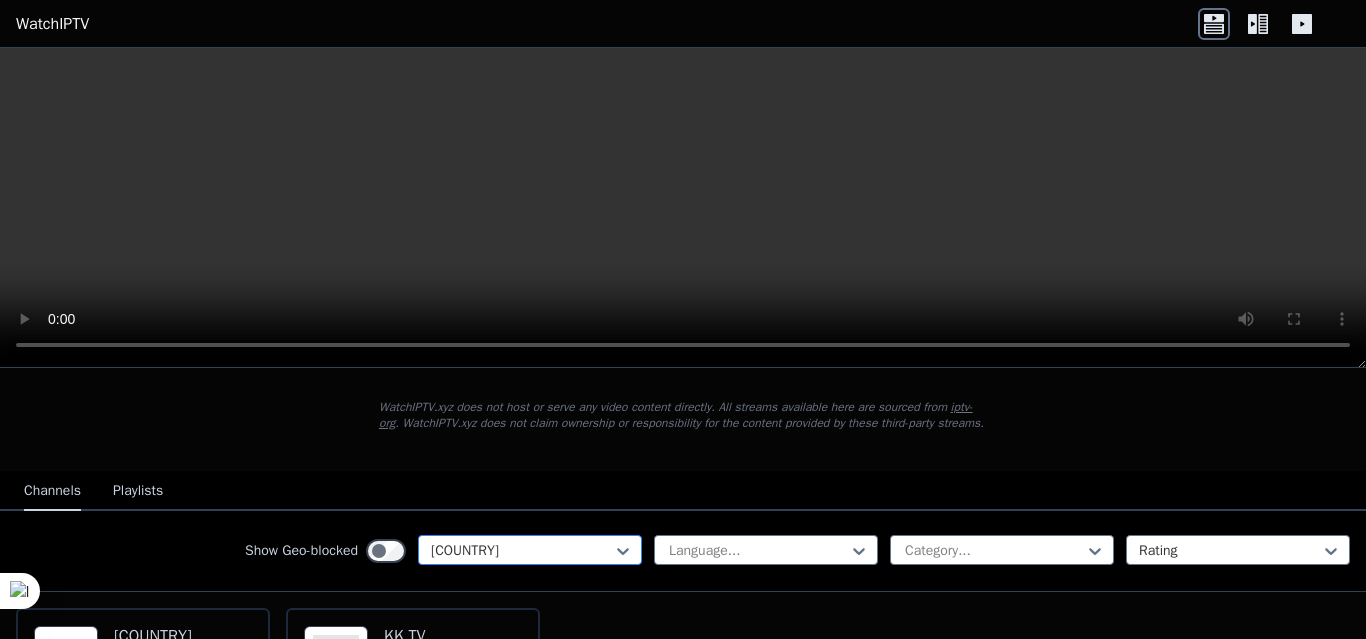 click at bounding box center [522, 551] 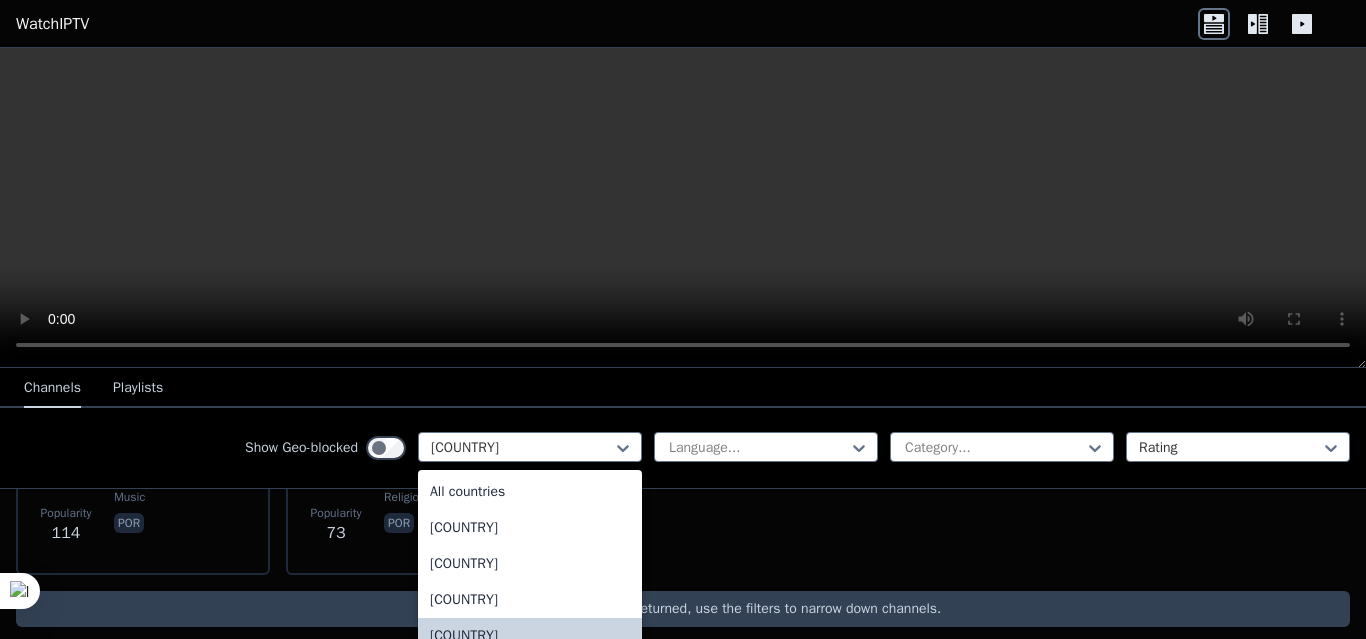 scroll, scrollTop: 333, scrollLeft: 0, axis: vertical 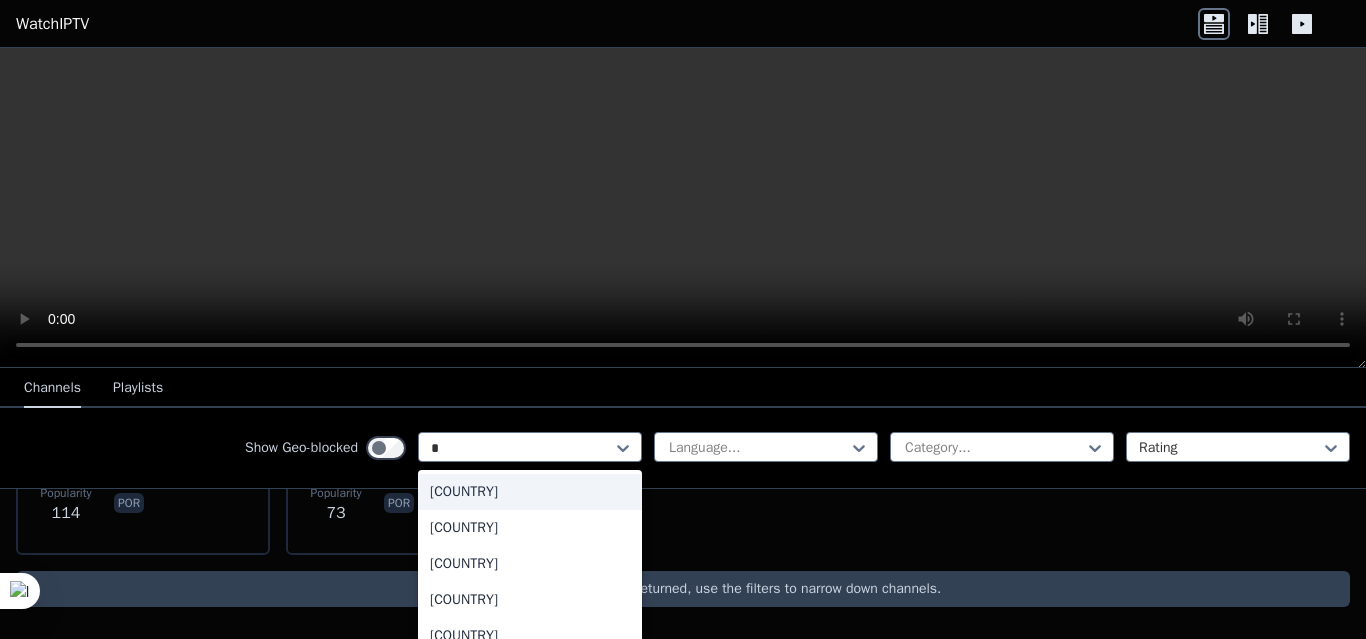 type on "**" 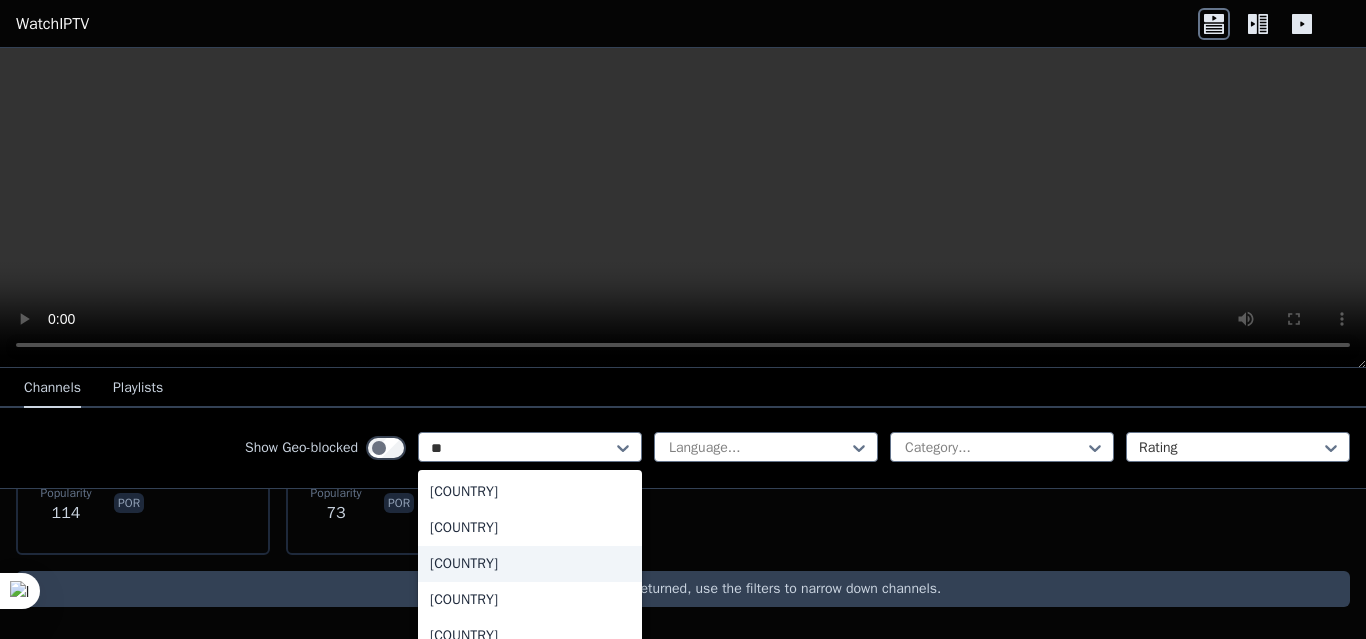scroll, scrollTop: 88, scrollLeft: 0, axis: vertical 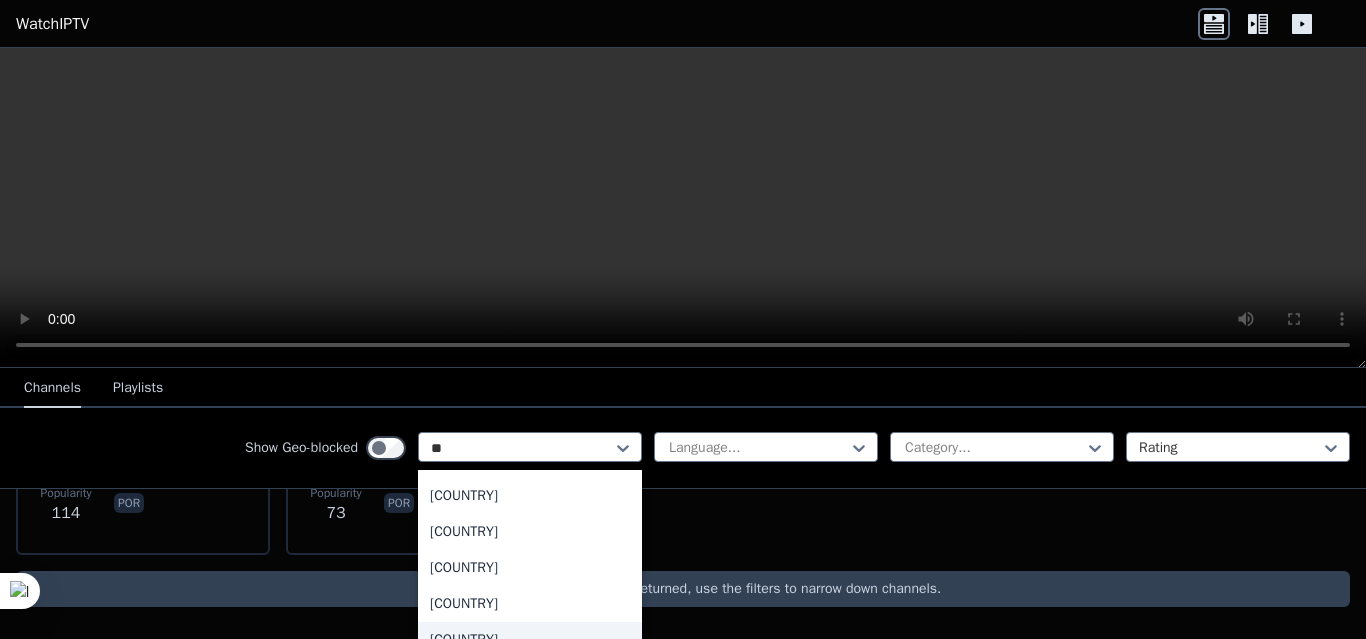 click on "[COUNTRY]" at bounding box center (530, 640) 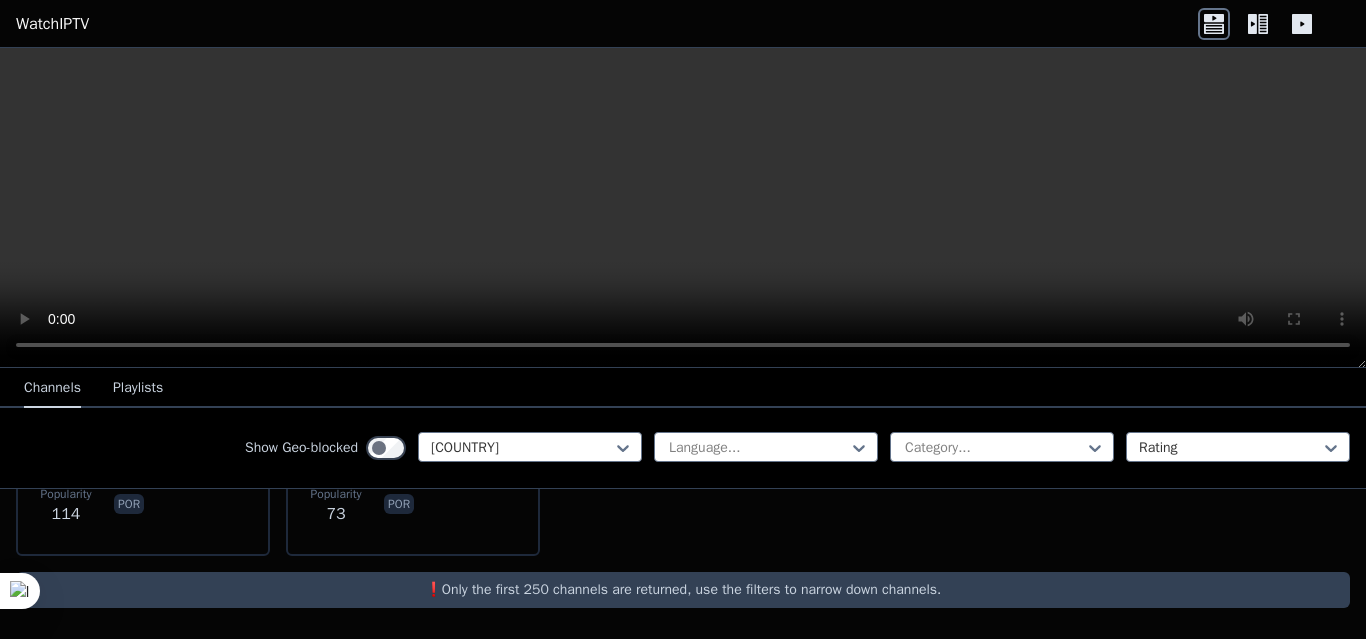 scroll, scrollTop: 332, scrollLeft: 0, axis: vertical 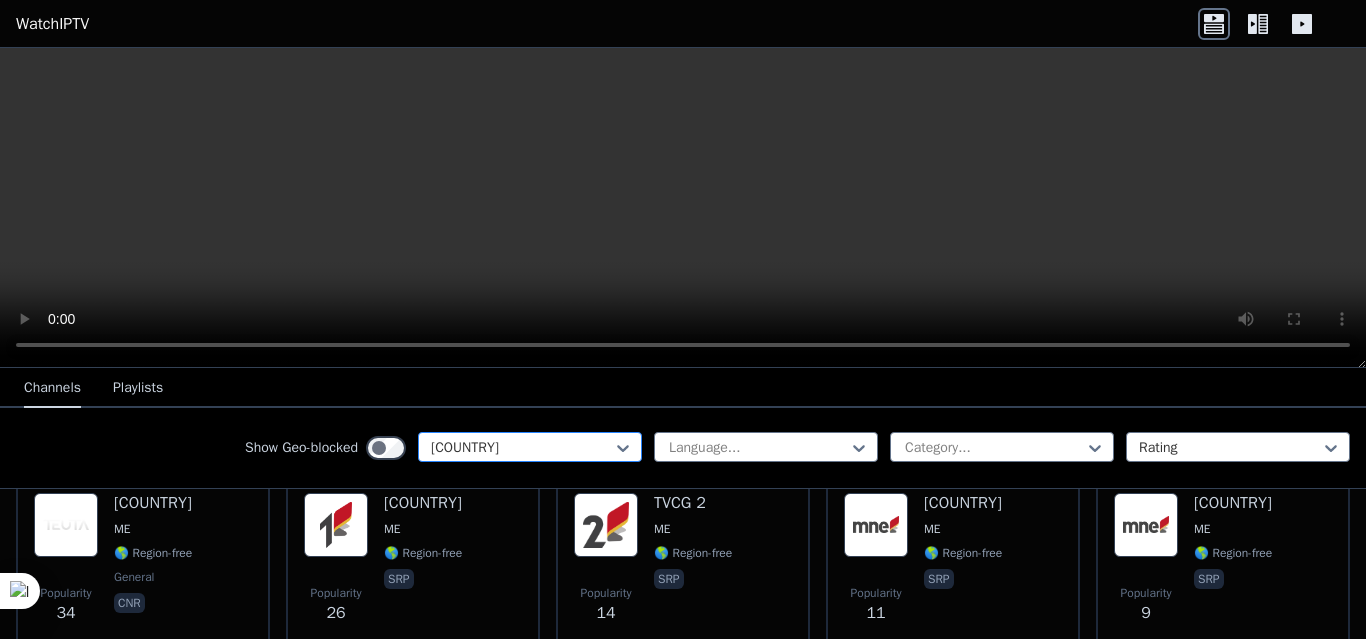 click at bounding box center (522, 448) 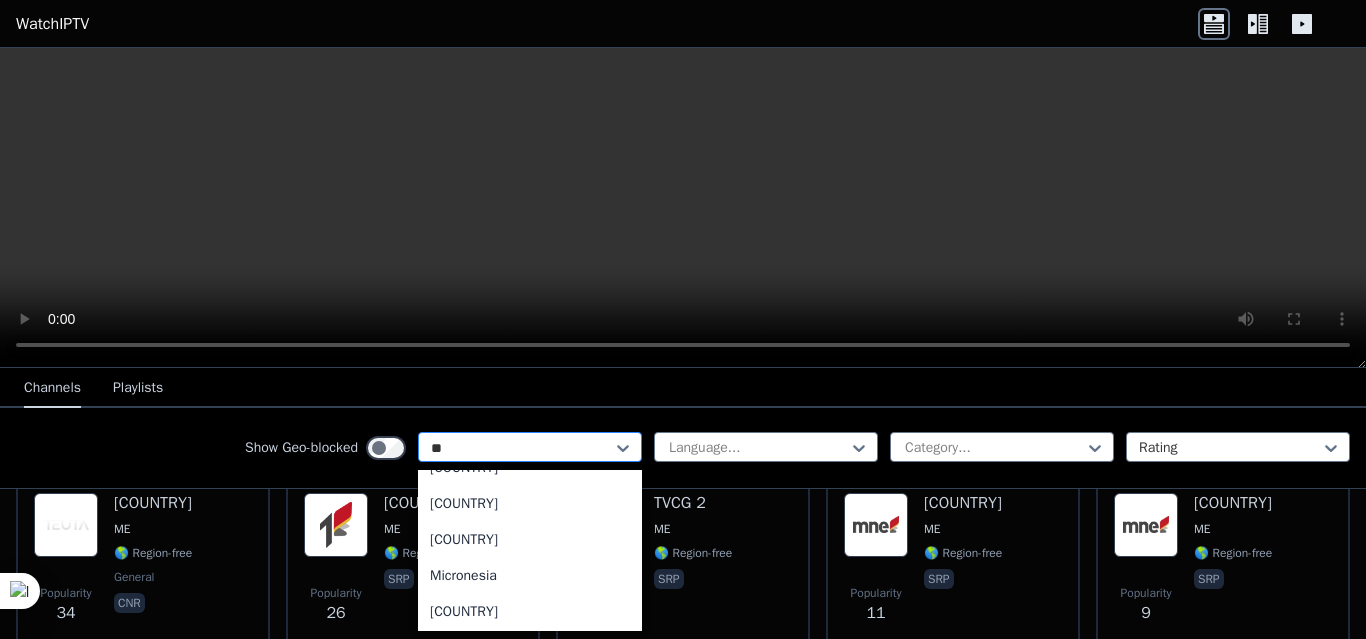 scroll, scrollTop: 0, scrollLeft: 0, axis: both 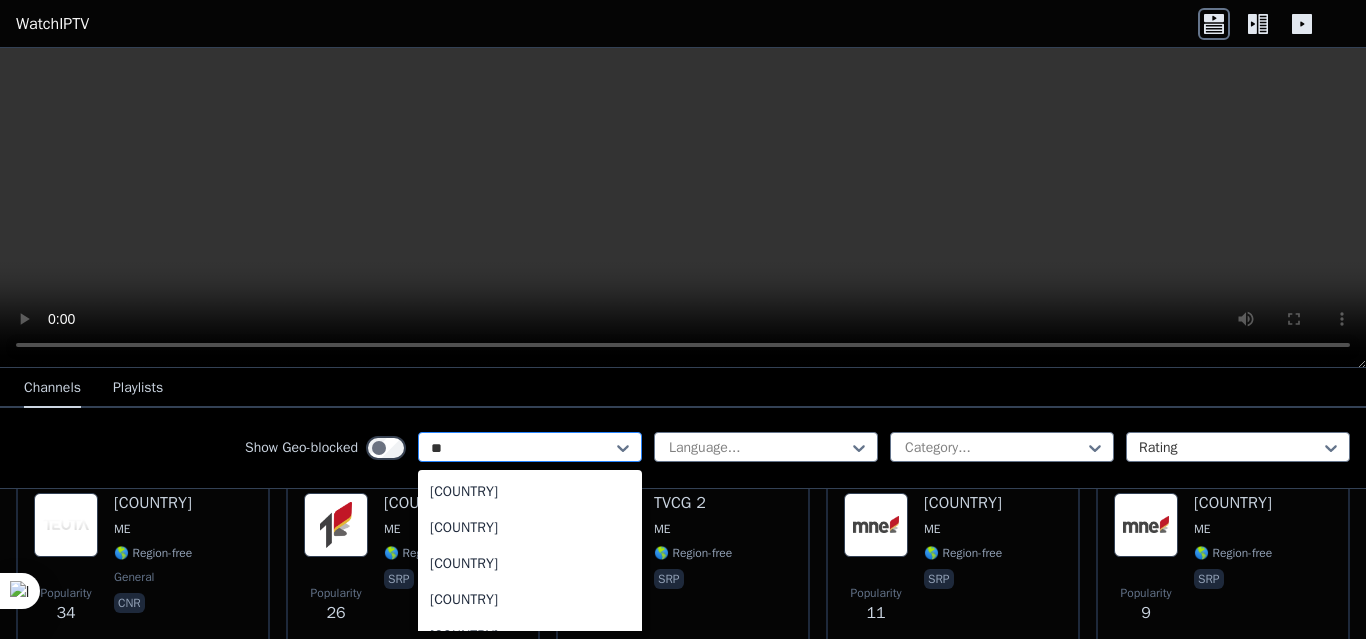 type on "***" 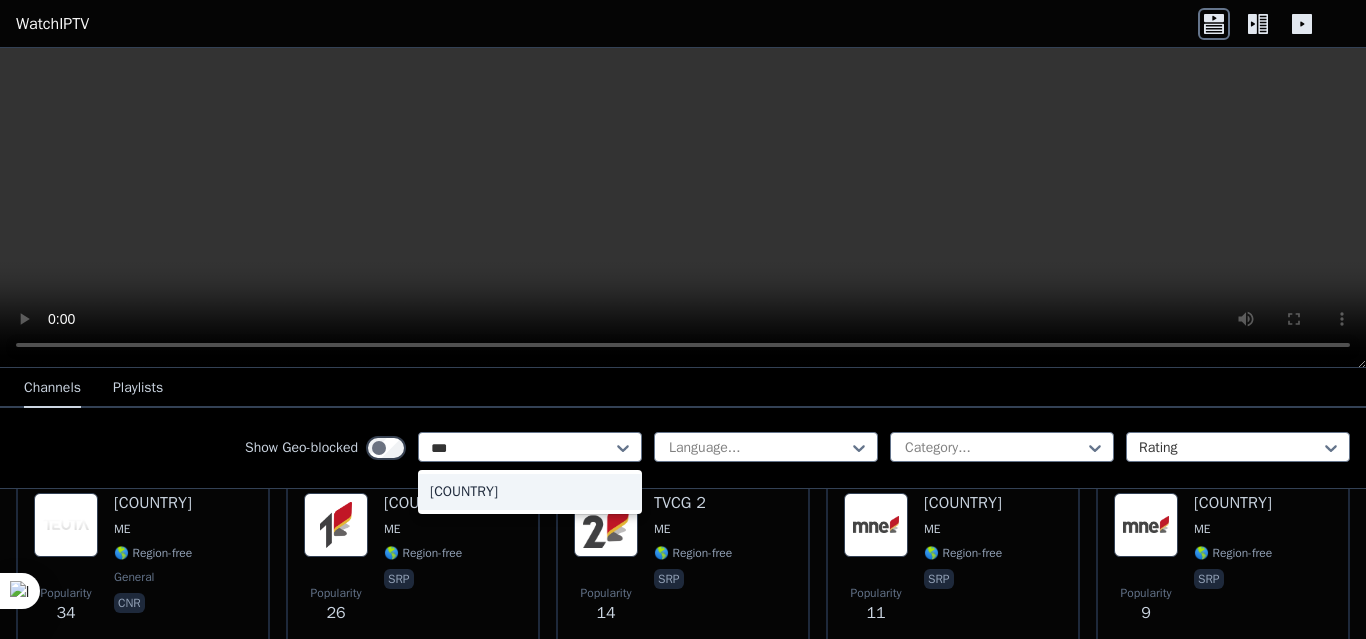 click on "[COUNTRY]" at bounding box center (530, 492) 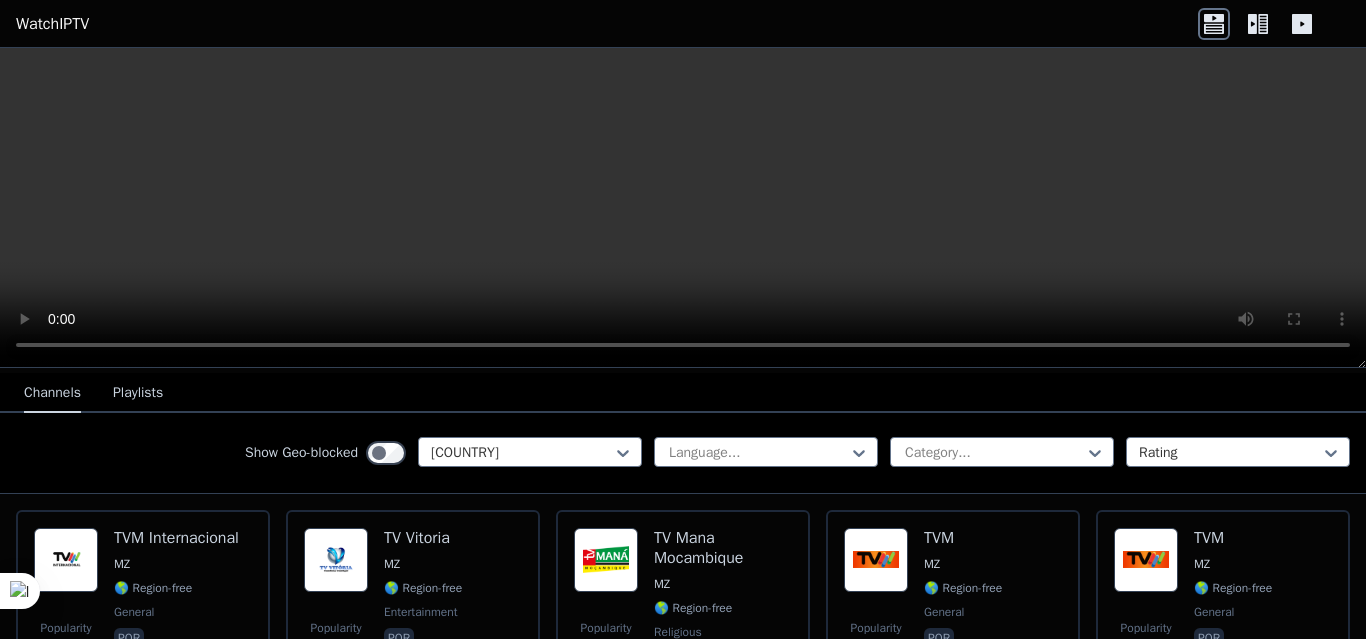 scroll, scrollTop: 233, scrollLeft: 0, axis: vertical 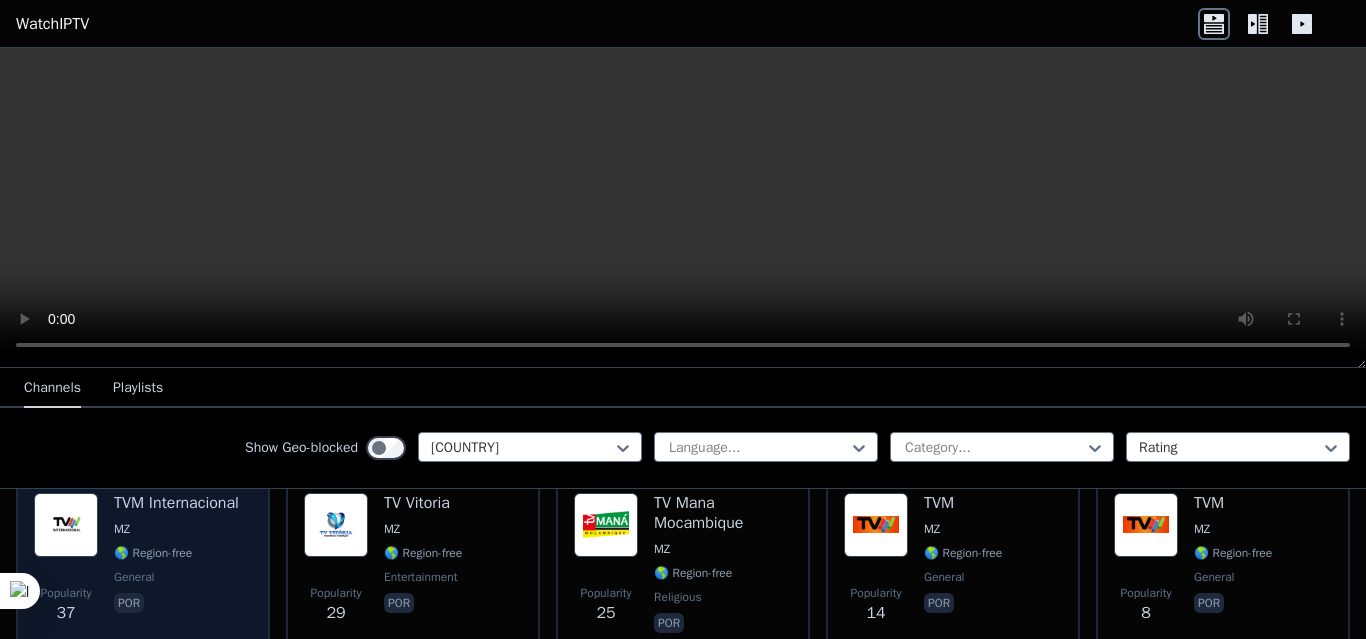 click on "[COUNTRY] 🌎 Region-free general por" at bounding box center (176, 565) 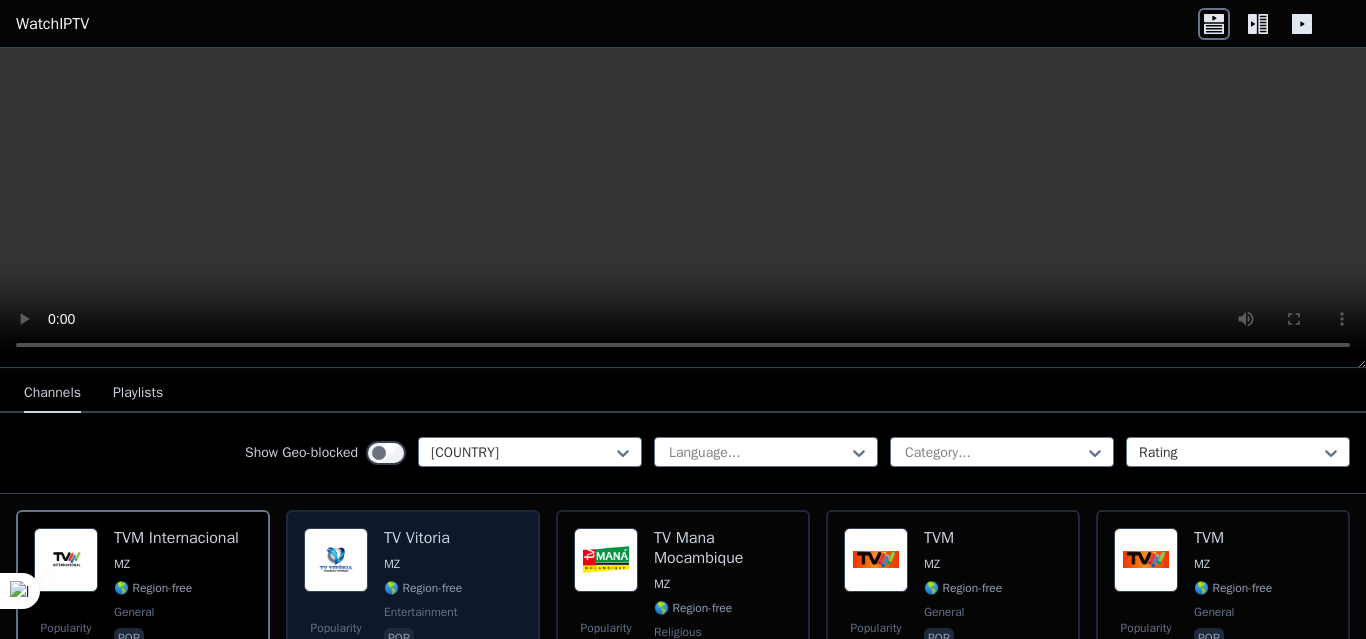 scroll, scrollTop: 233, scrollLeft: 0, axis: vertical 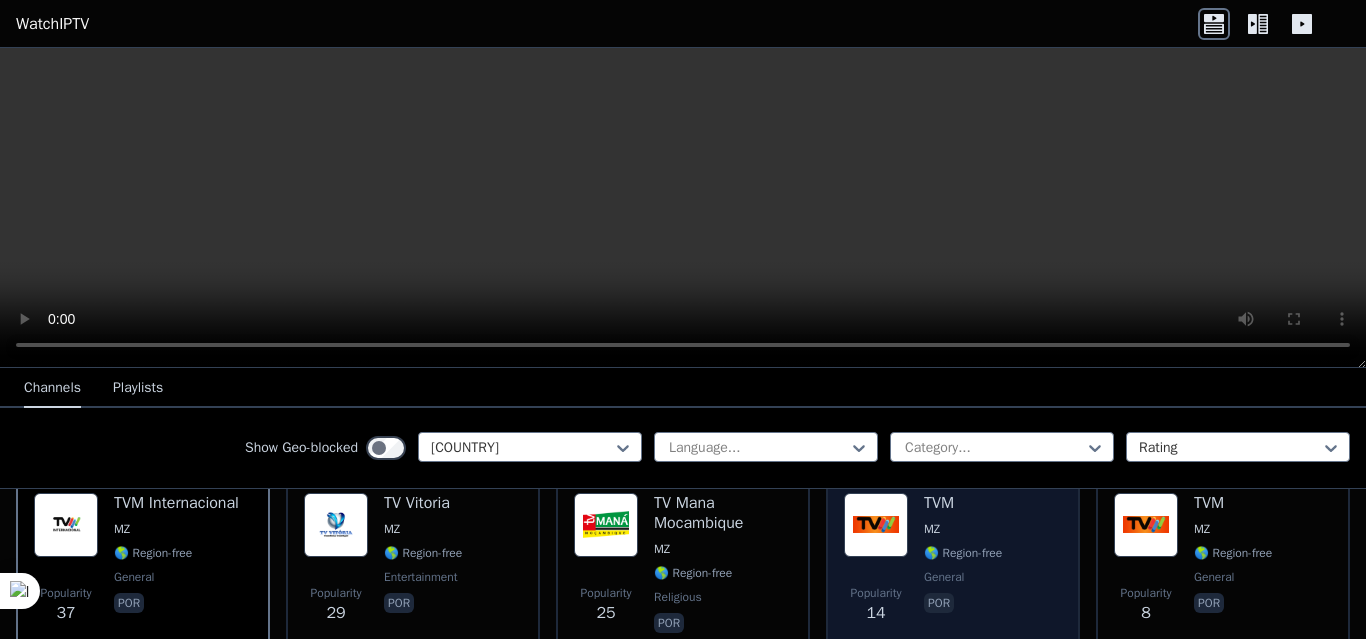 click on "MZ" at bounding box center (963, 529) 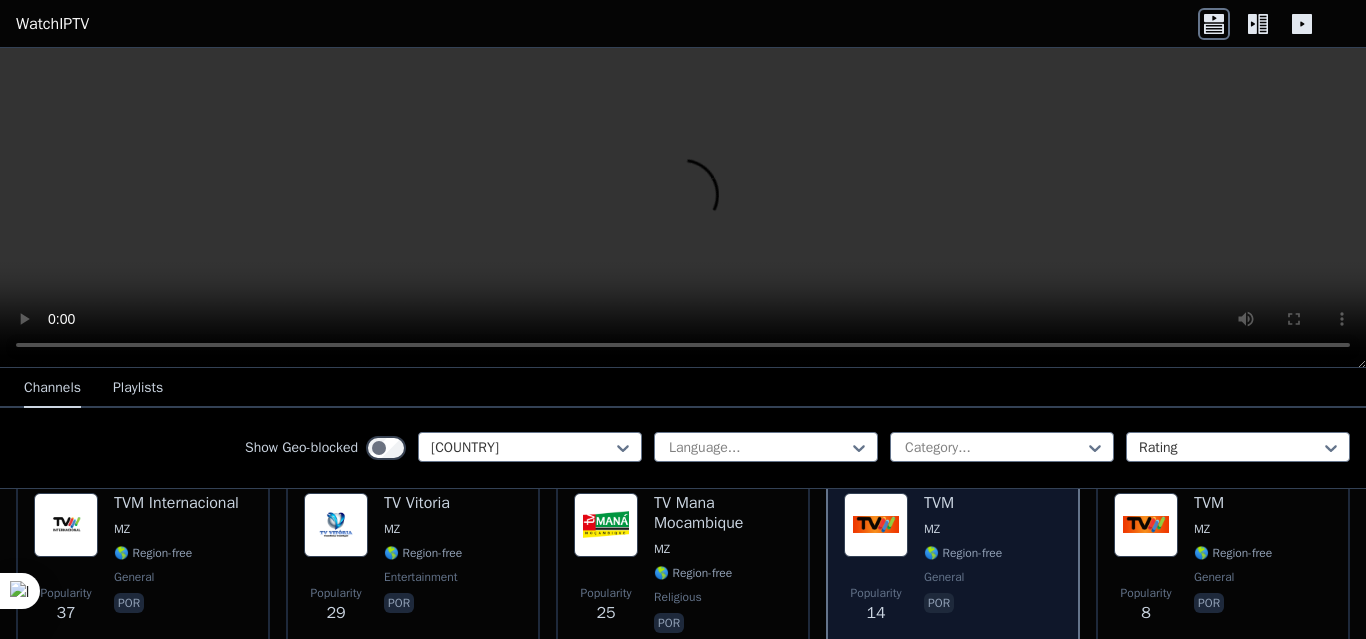 click on "🌎 Region-free" at bounding box center [963, 553] 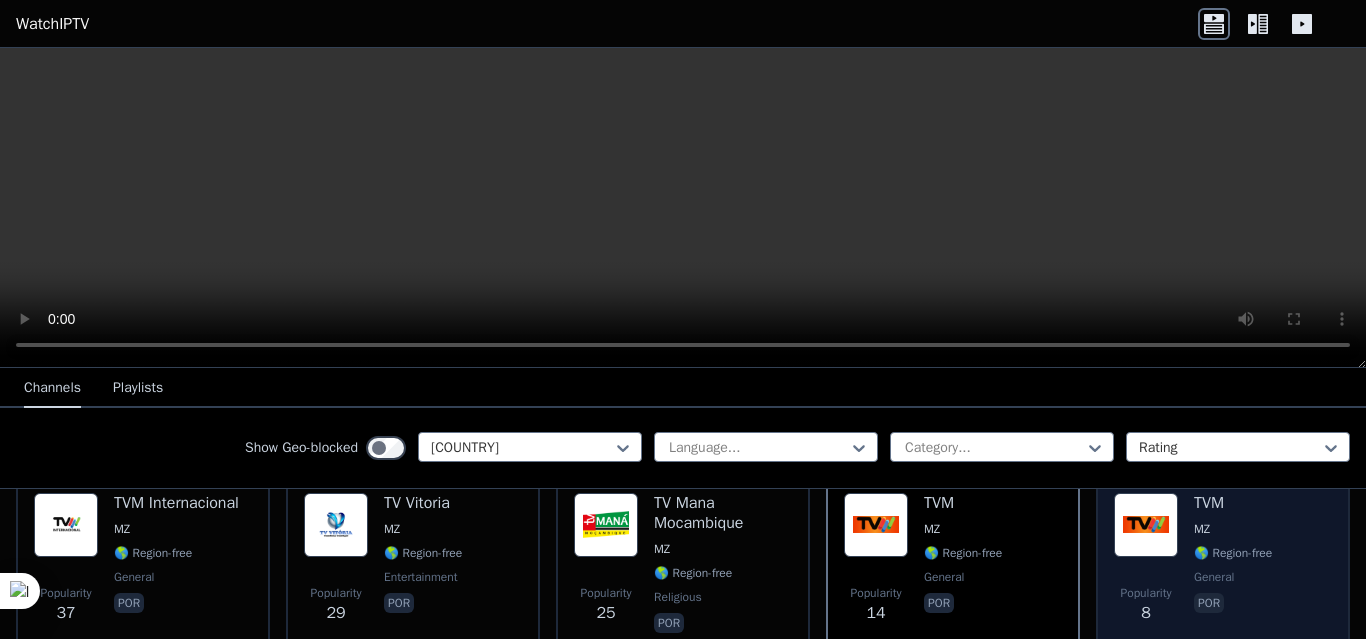 click on "[COUNTRY] 🌎 Region-free general por" at bounding box center [1233, 565] 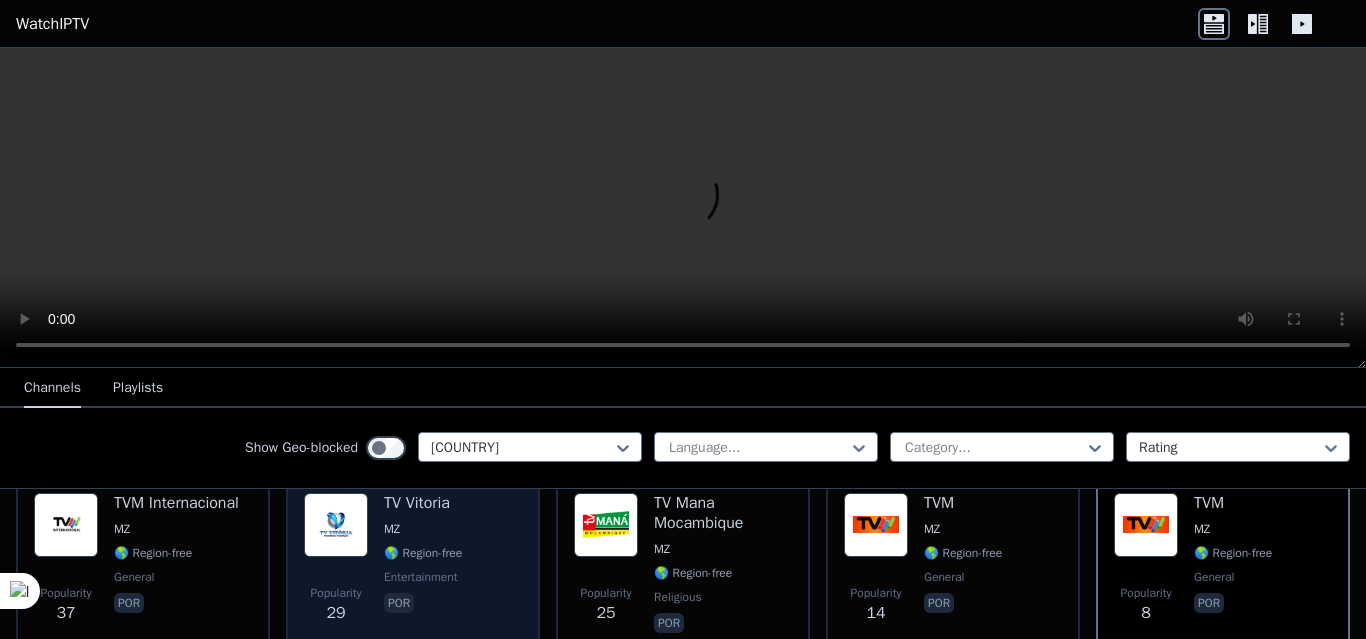 click on "🌎 Region-free" at bounding box center [423, 553] 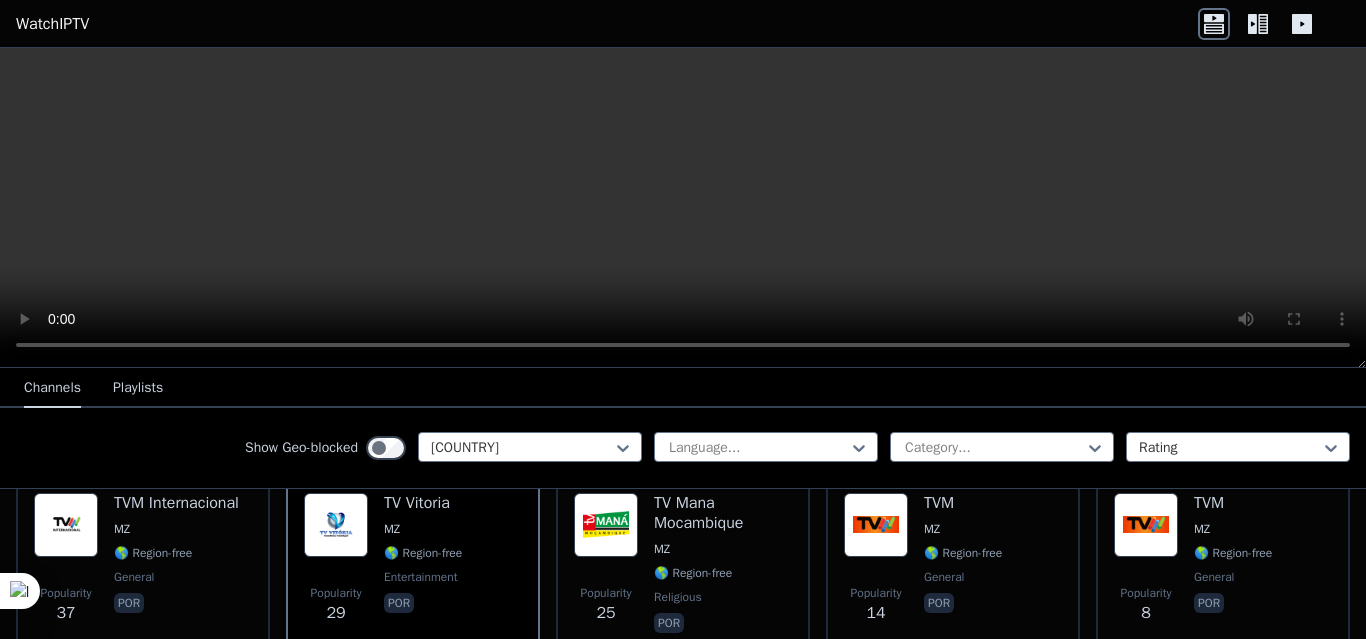 click on "Show Geo-blocked [COUNTRY] Language... Category... Rating" at bounding box center (683, 448) 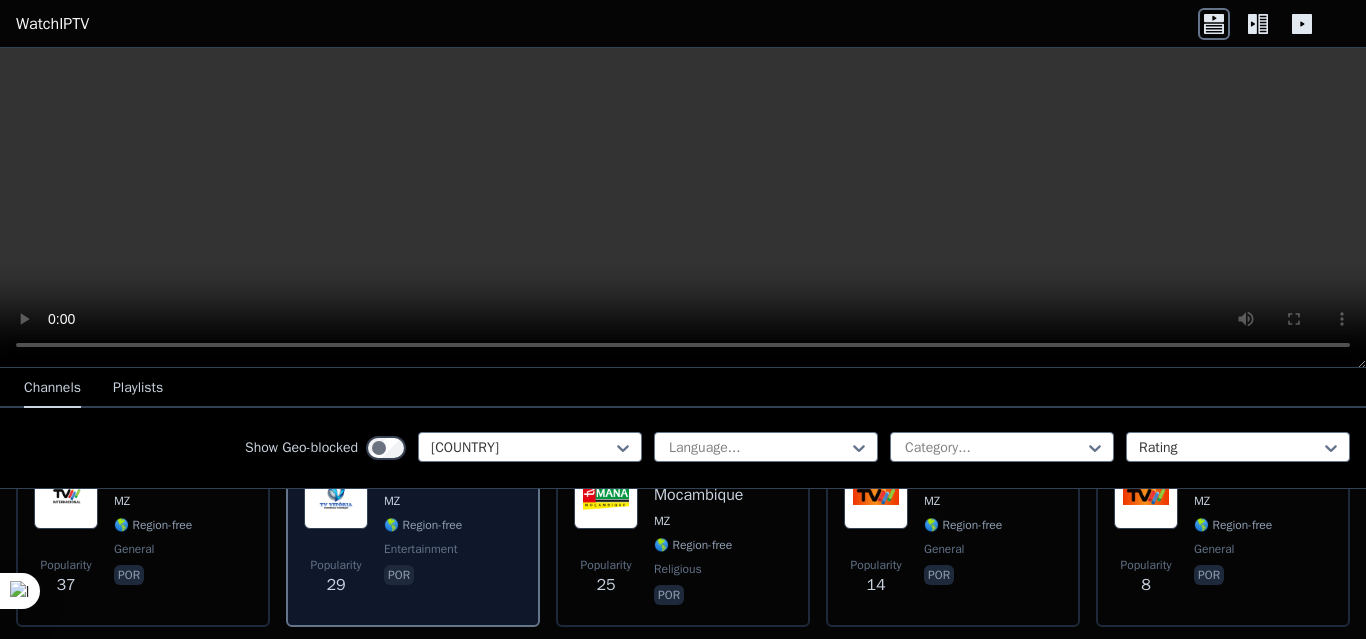 scroll, scrollTop: 332, scrollLeft: 0, axis: vertical 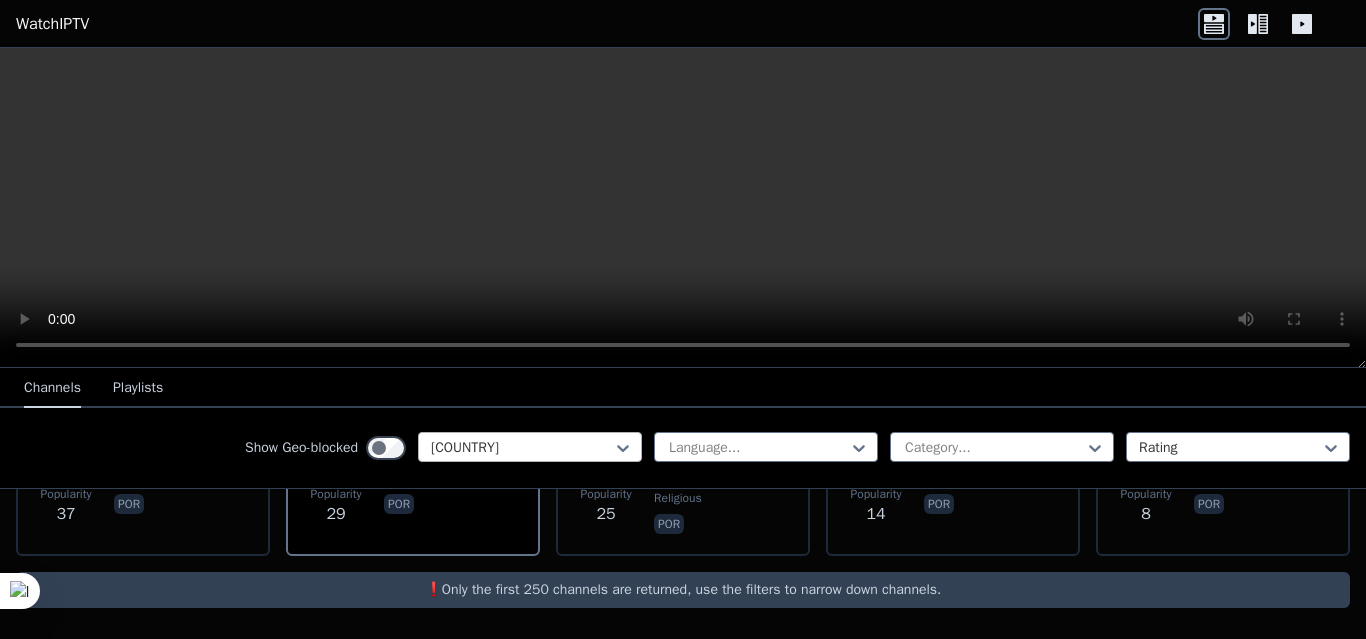 click at bounding box center (522, 448) 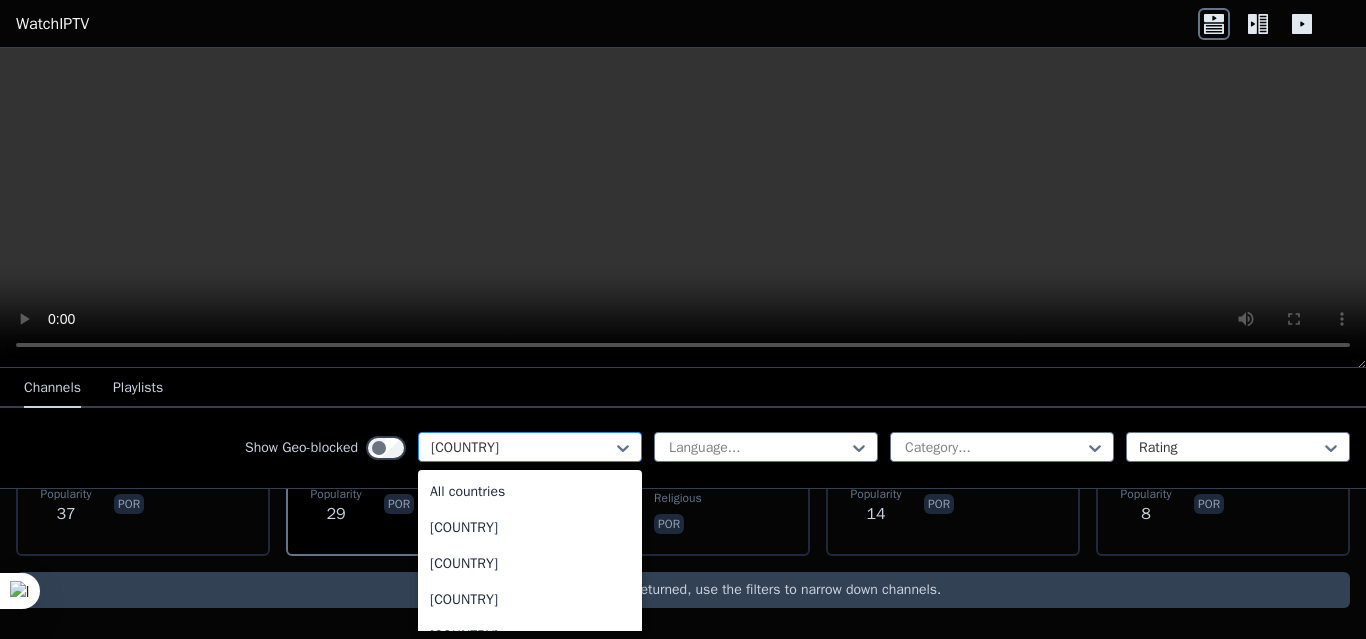 scroll, scrollTop: 4380, scrollLeft: 0, axis: vertical 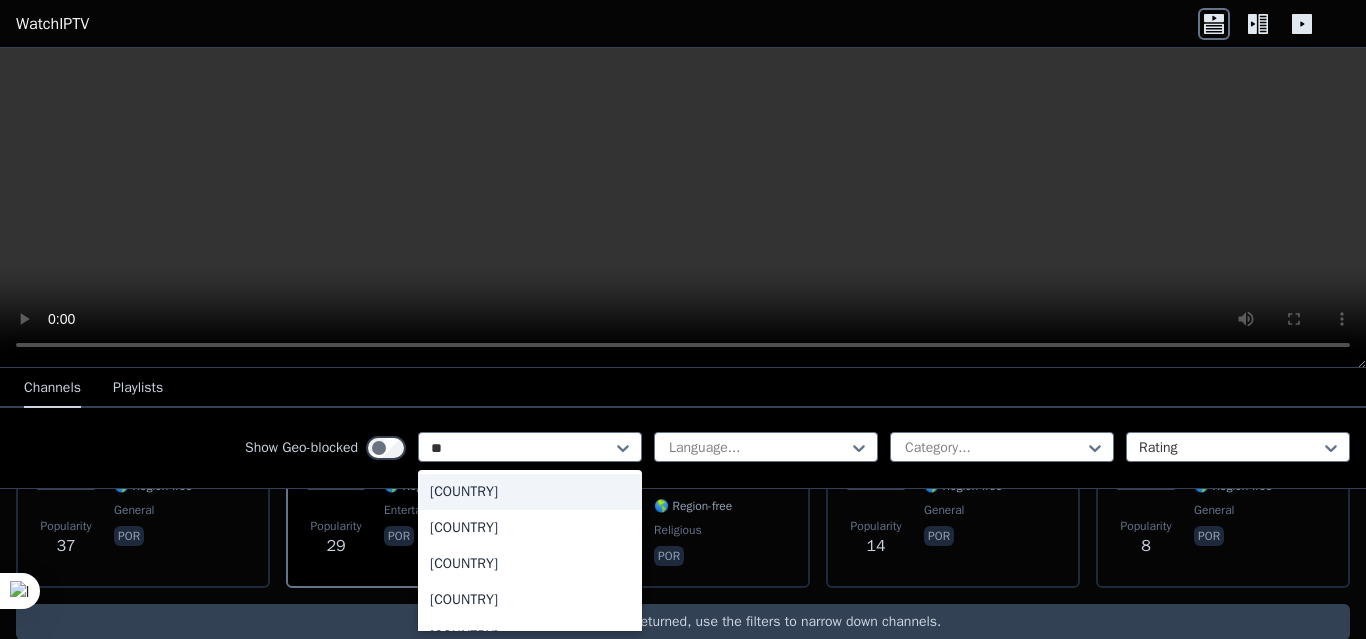 type on "*" 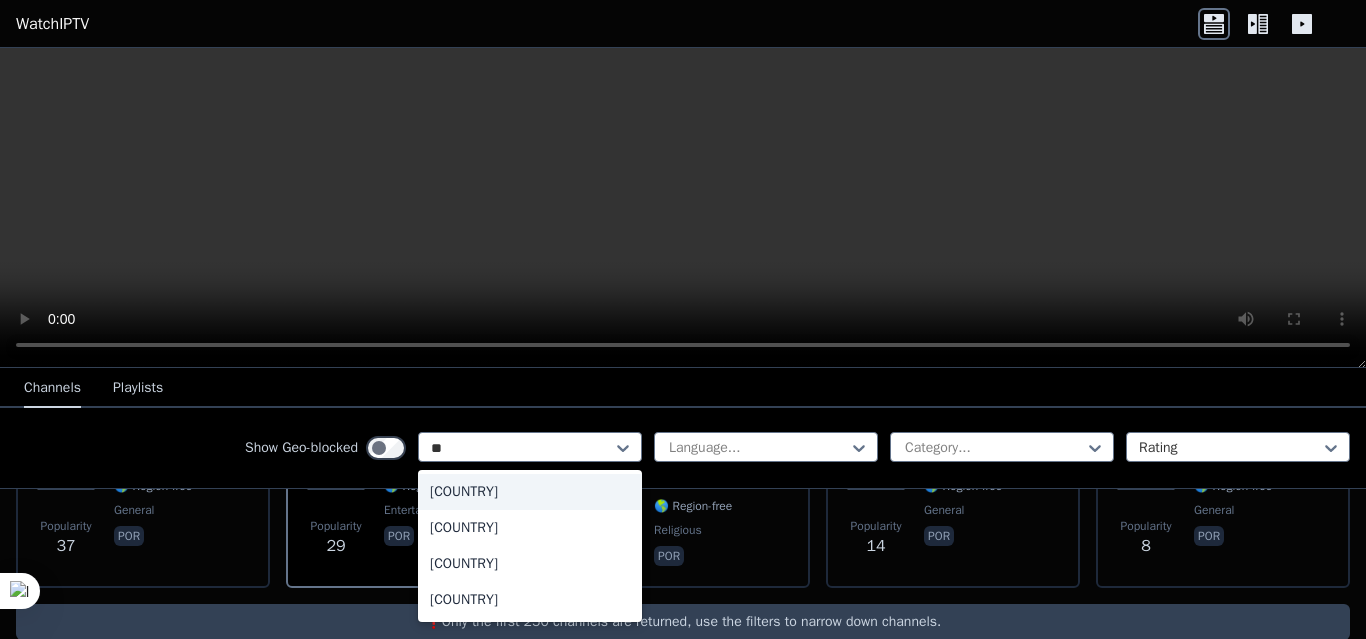 type on "***" 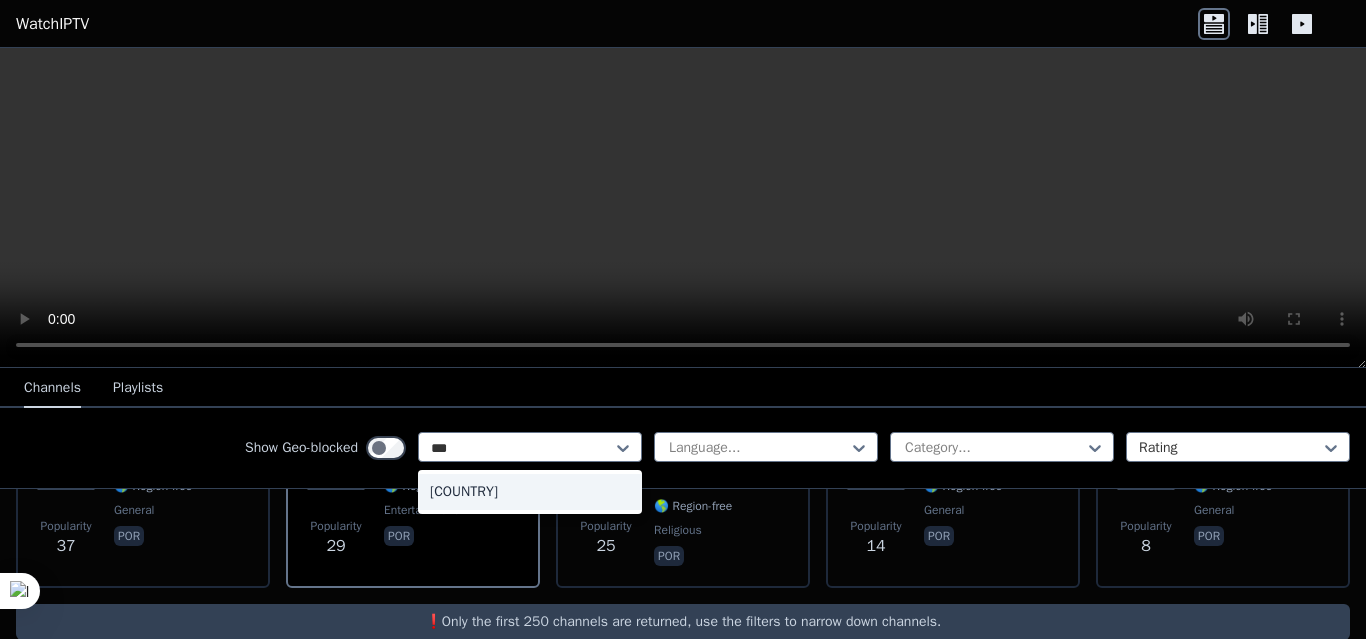 click on "[COUNTRY]" at bounding box center [530, 492] 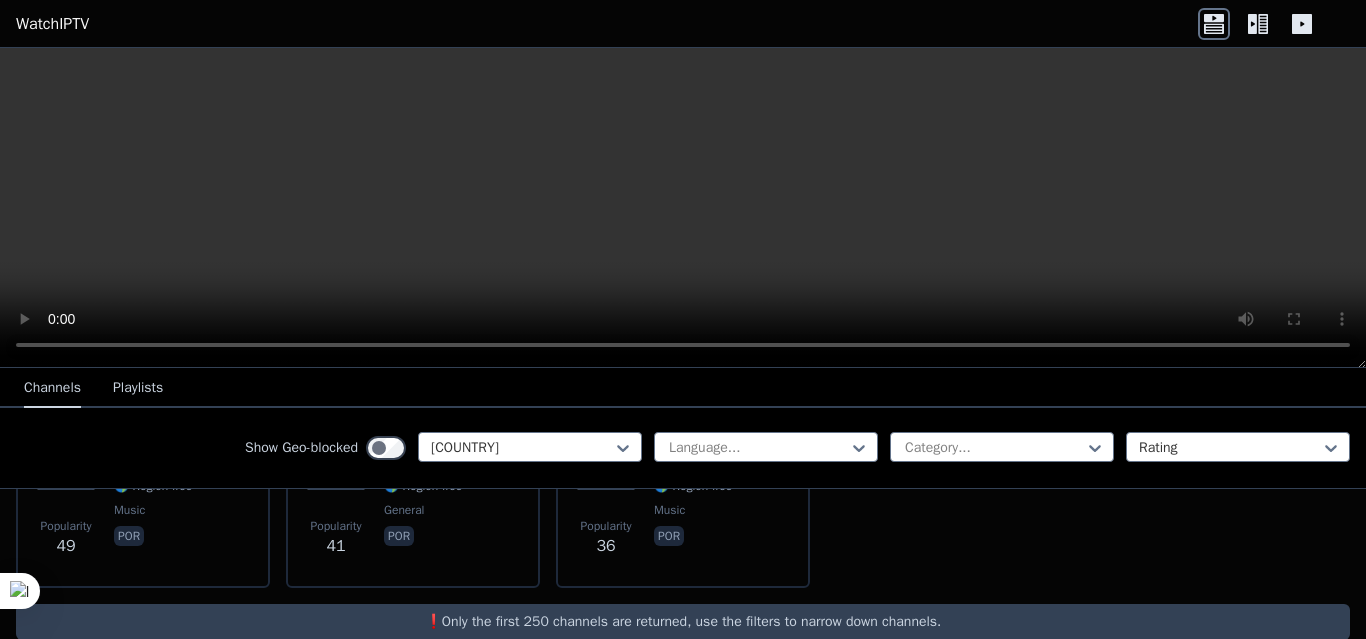 scroll, scrollTop: 200, scrollLeft: 0, axis: vertical 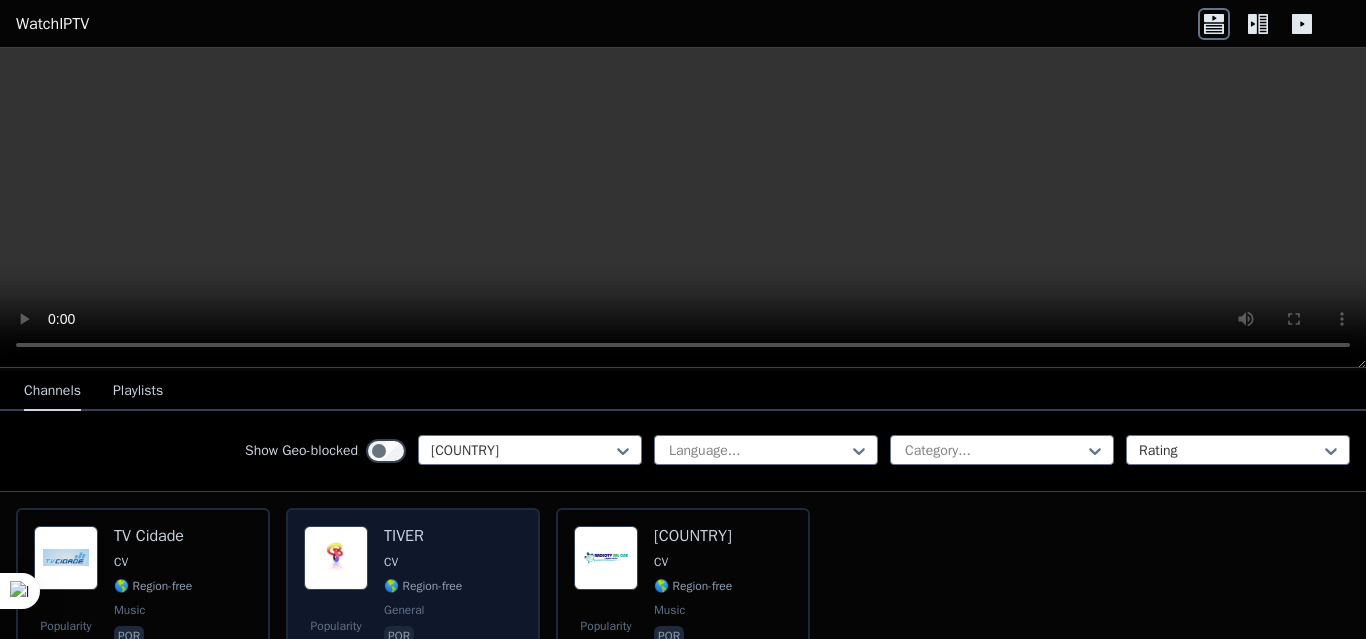 click on "TIVER" at bounding box center [423, 536] 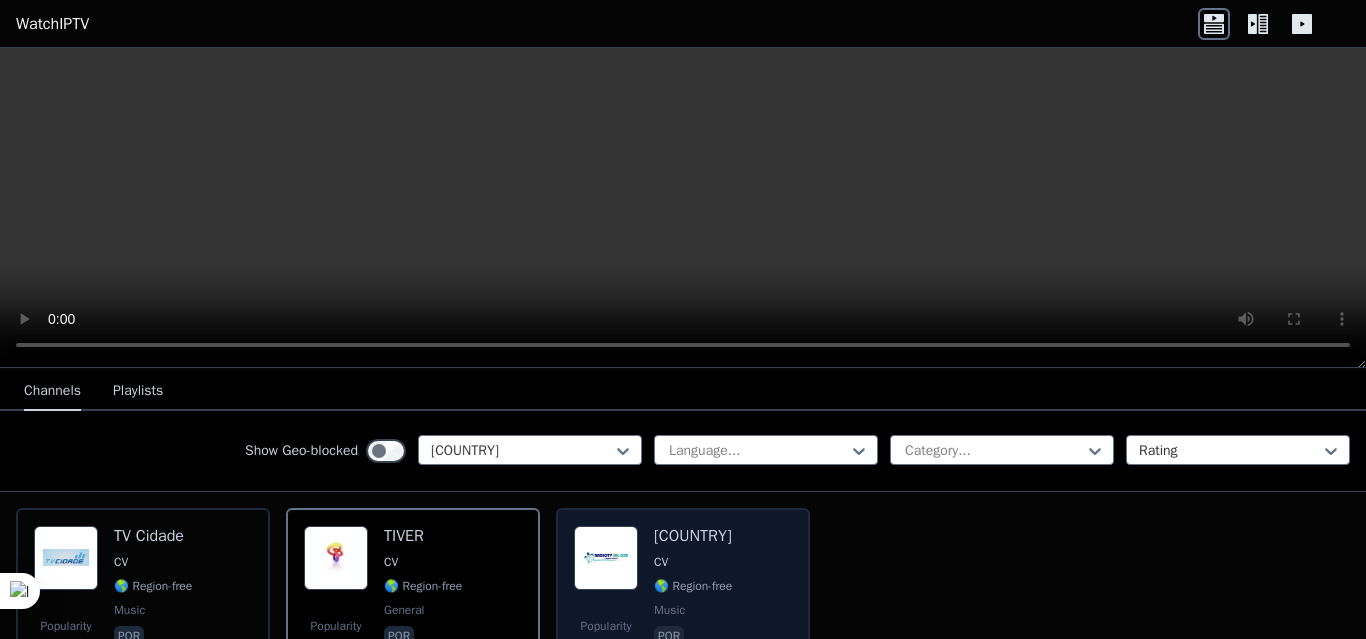 click on "Popularity 36 Radio TV Sal One CV 🌎 Region-free music por" at bounding box center [683, 598] 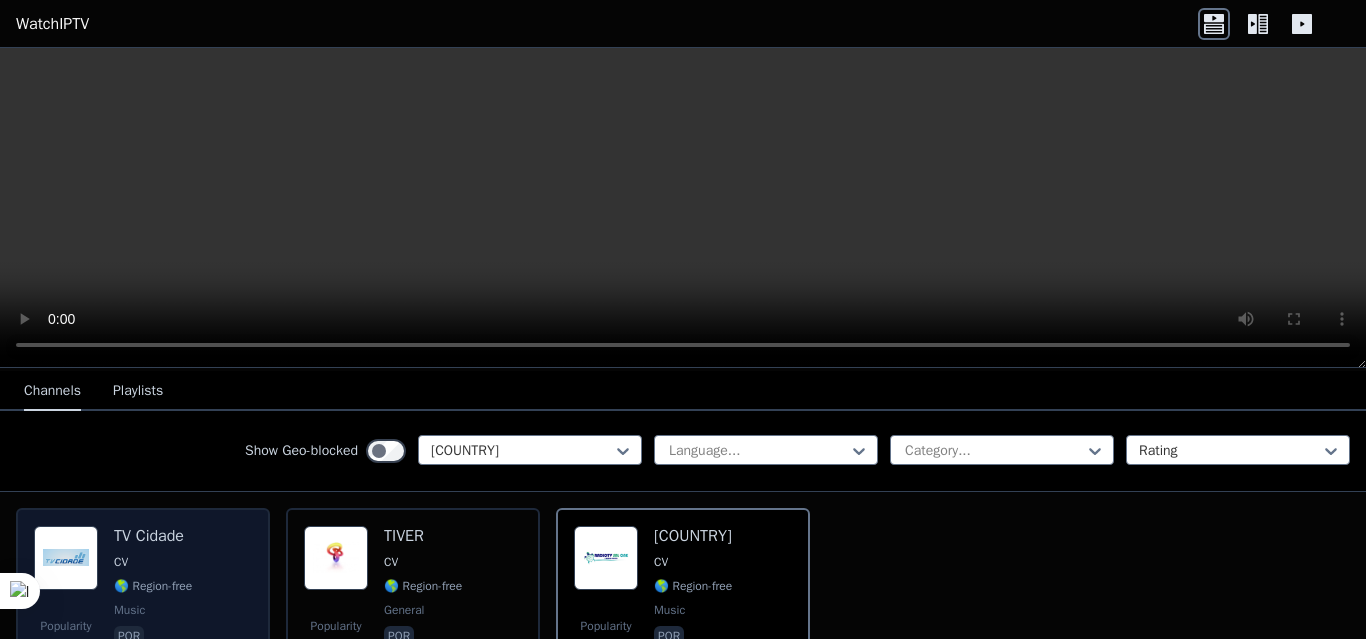 click on "TV Cidade" at bounding box center (153, 536) 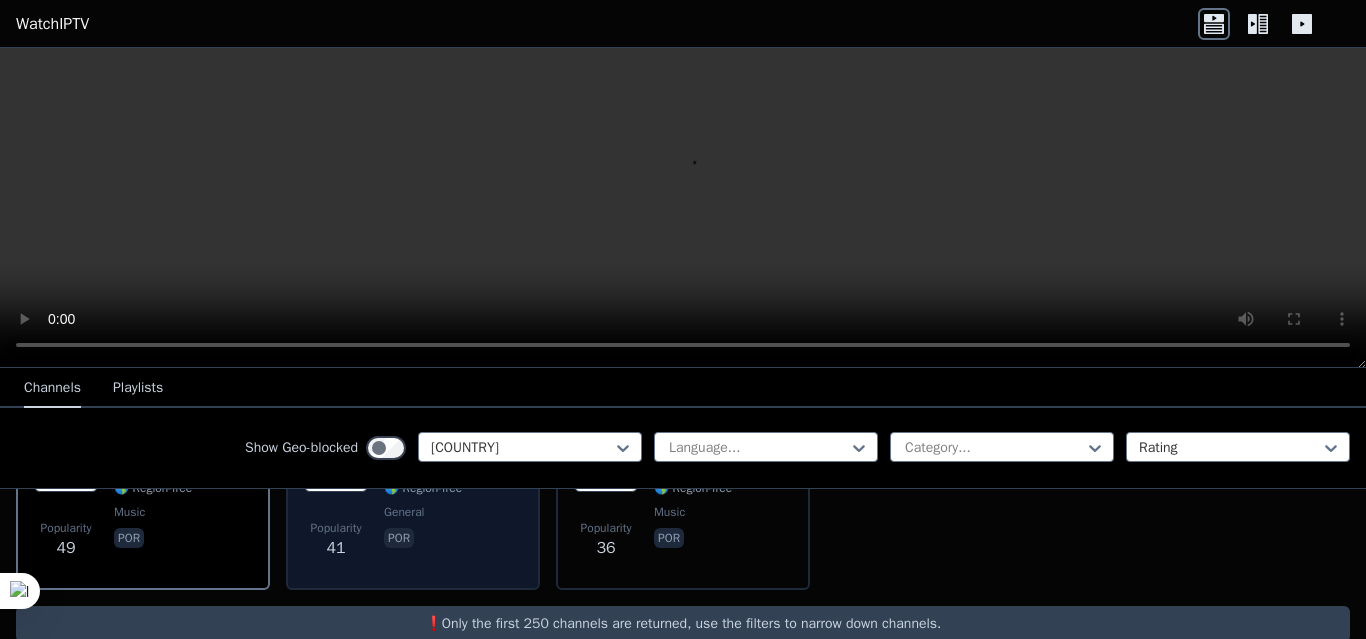 scroll, scrollTop: 332, scrollLeft: 0, axis: vertical 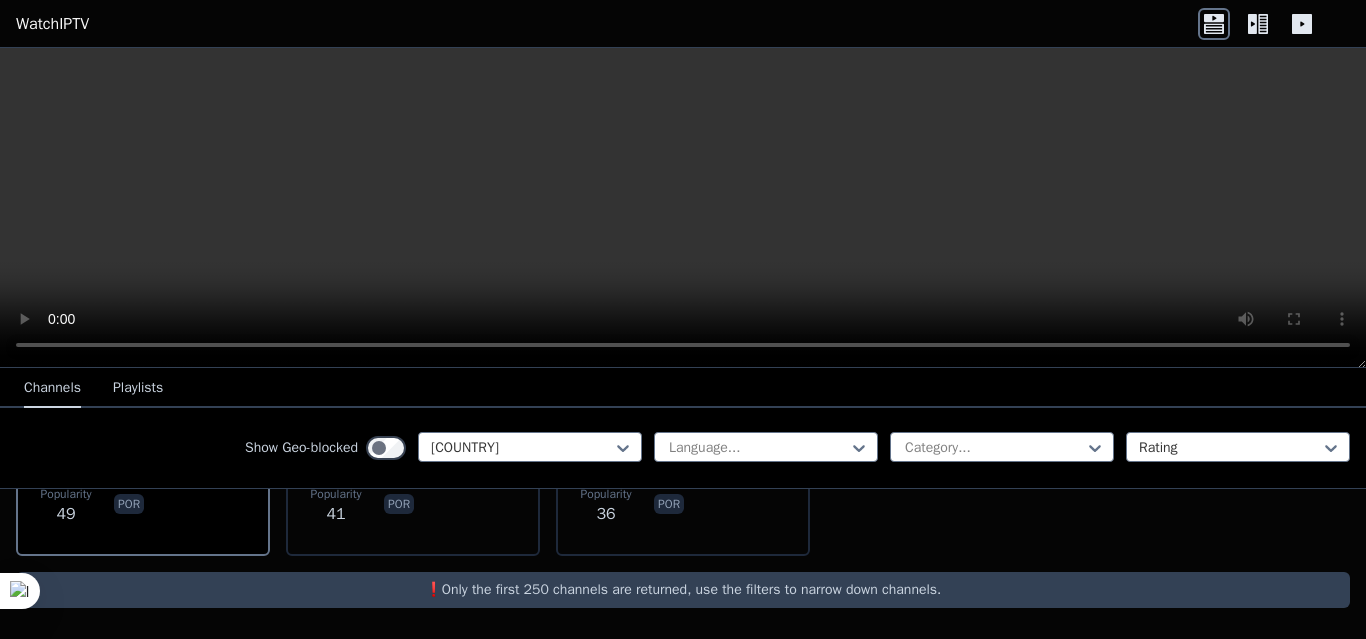click on "Playlists" at bounding box center [138, 389] 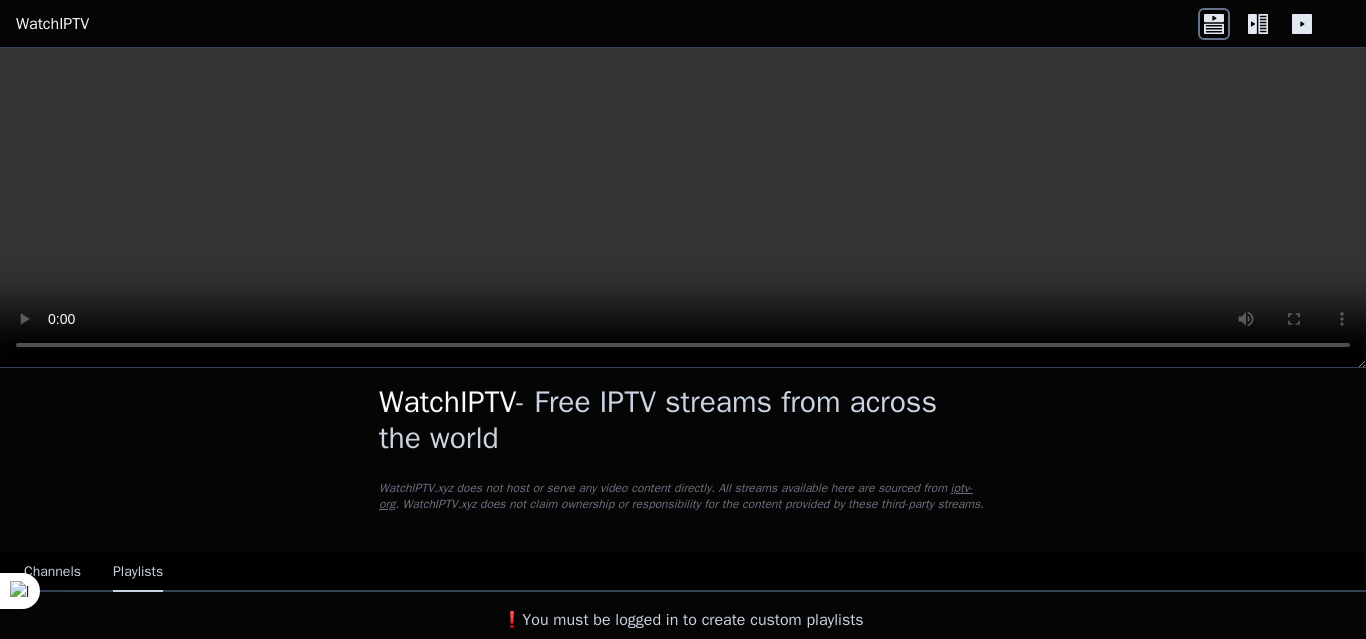 click on "Channels" at bounding box center (52, 573) 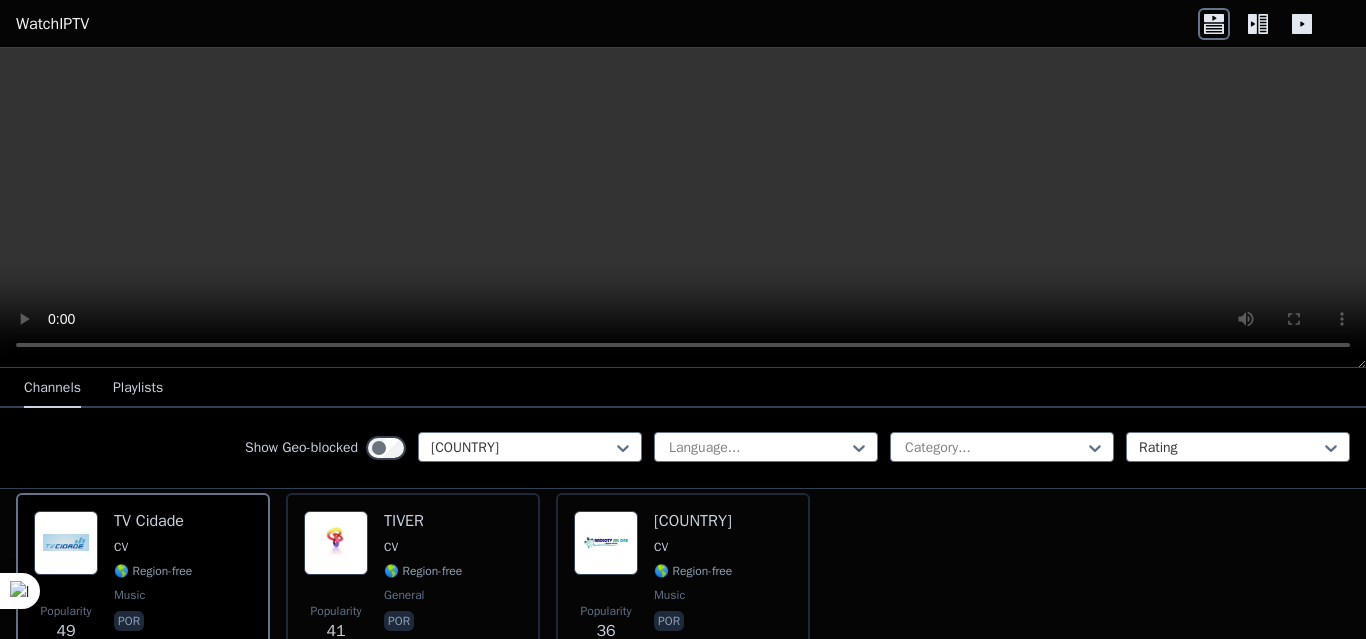 scroll, scrollTop: 332, scrollLeft: 0, axis: vertical 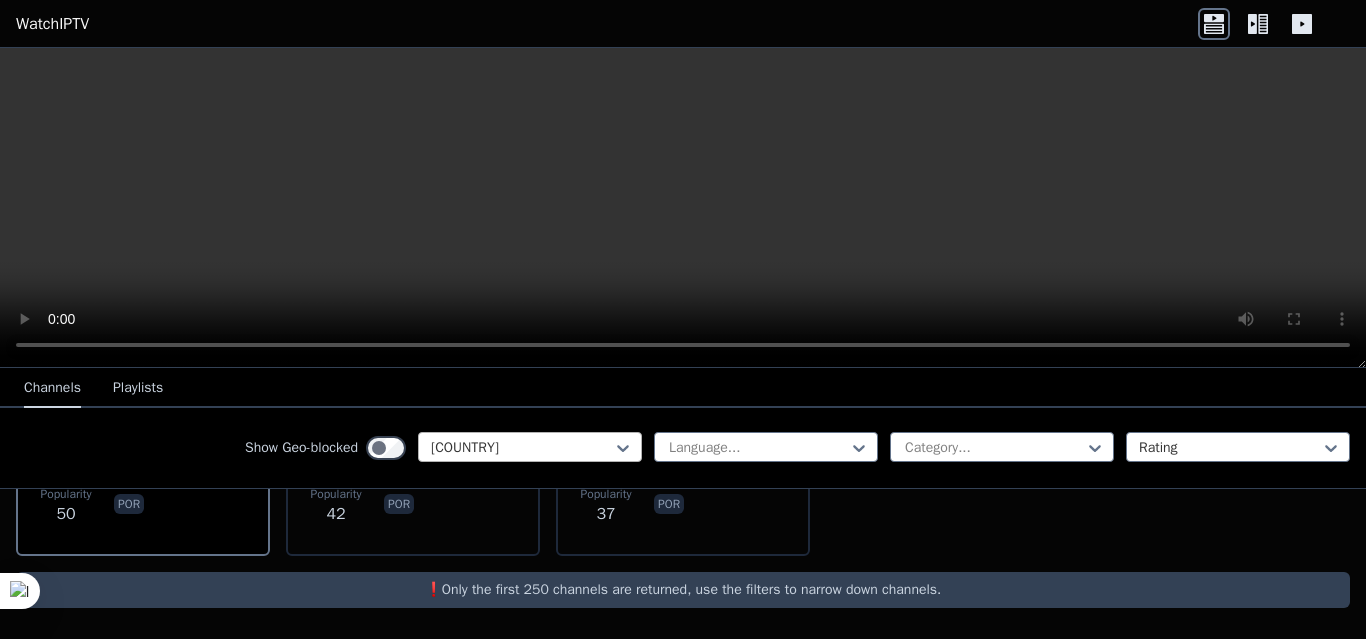 click at bounding box center [522, 448] 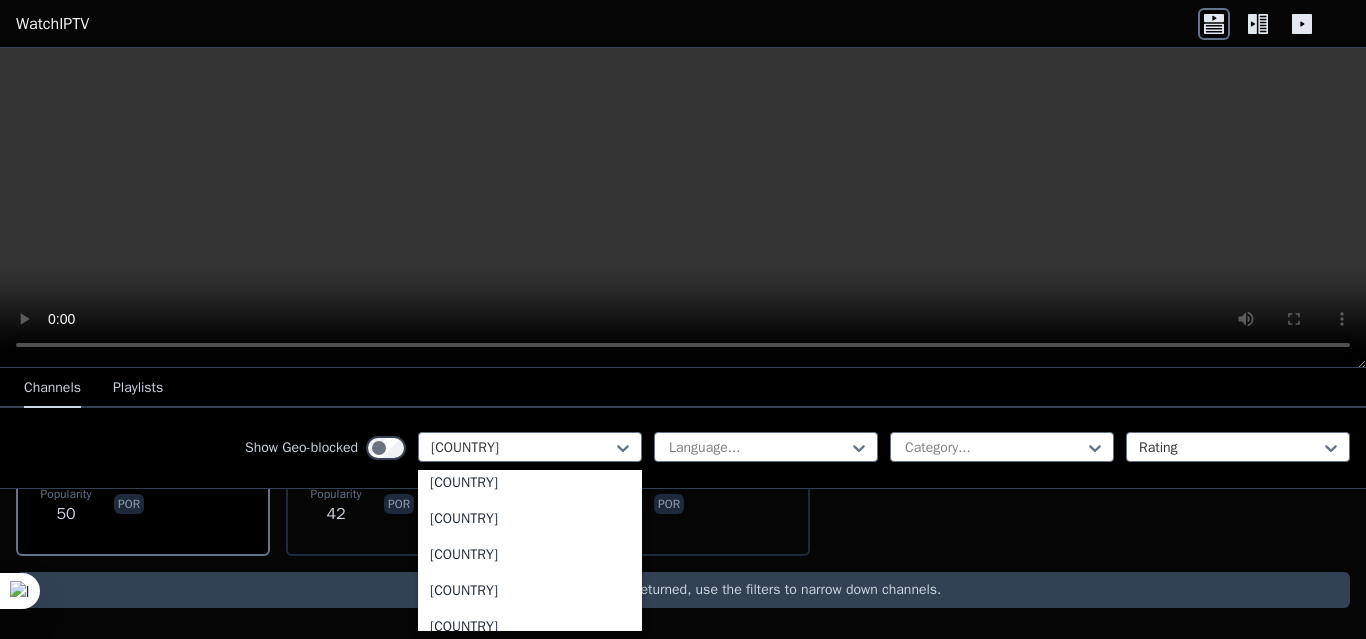 scroll, scrollTop: 0, scrollLeft: 0, axis: both 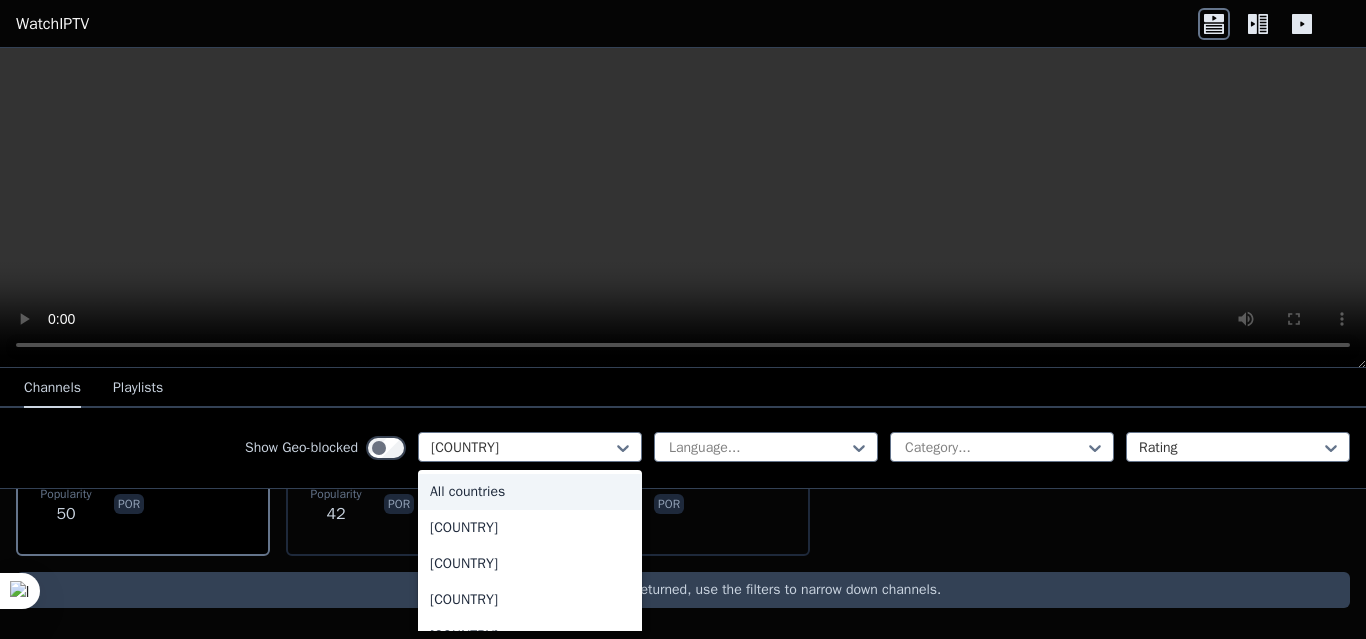 click on "All countries" at bounding box center [530, 492] 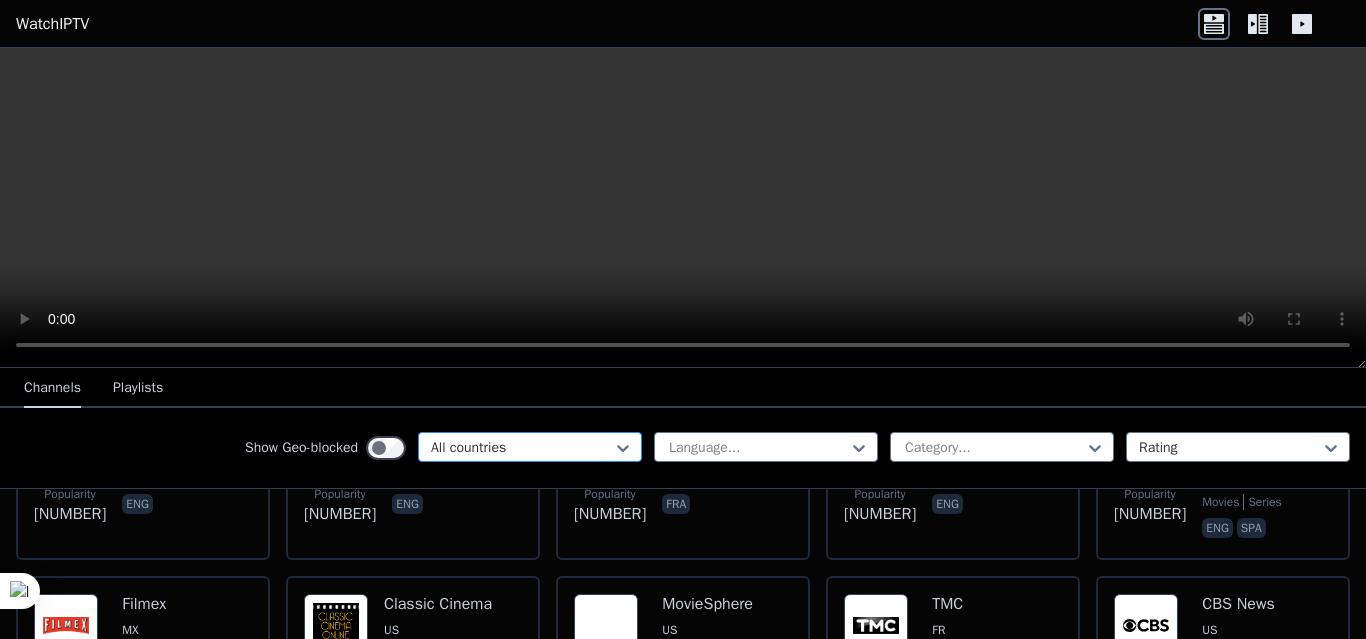 click on "All countries" at bounding box center (530, 447) 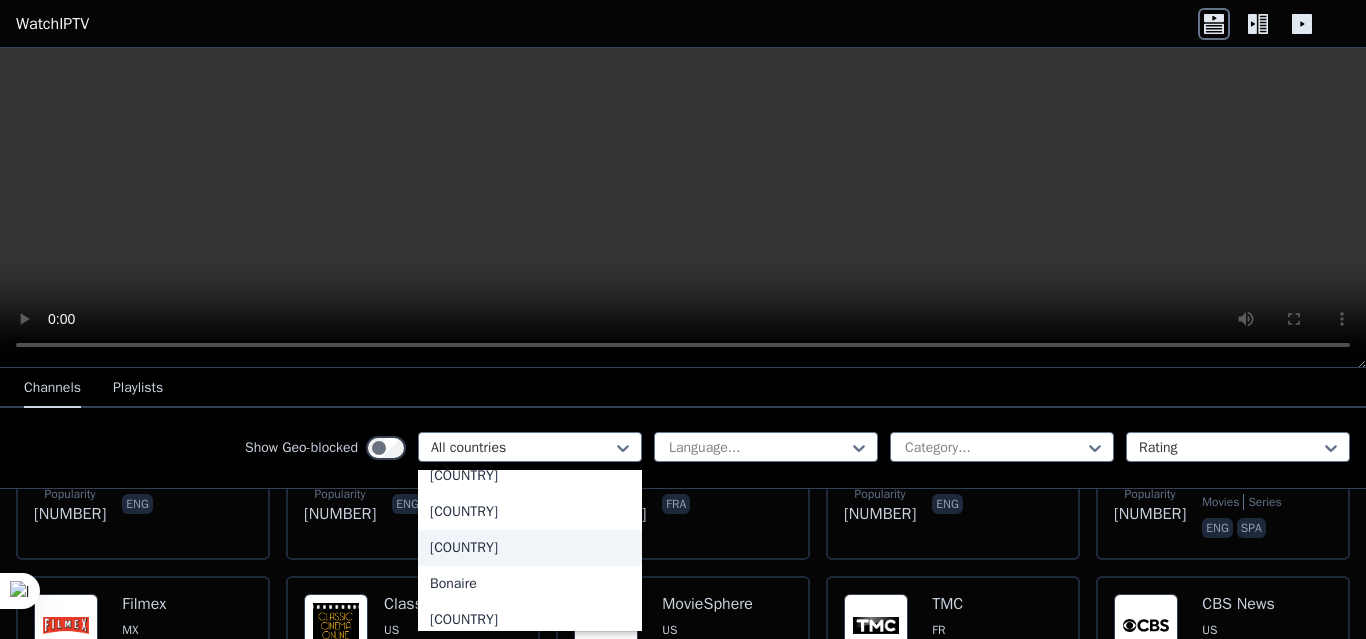scroll, scrollTop: 800, scrollLeft: 0, axis: vertical 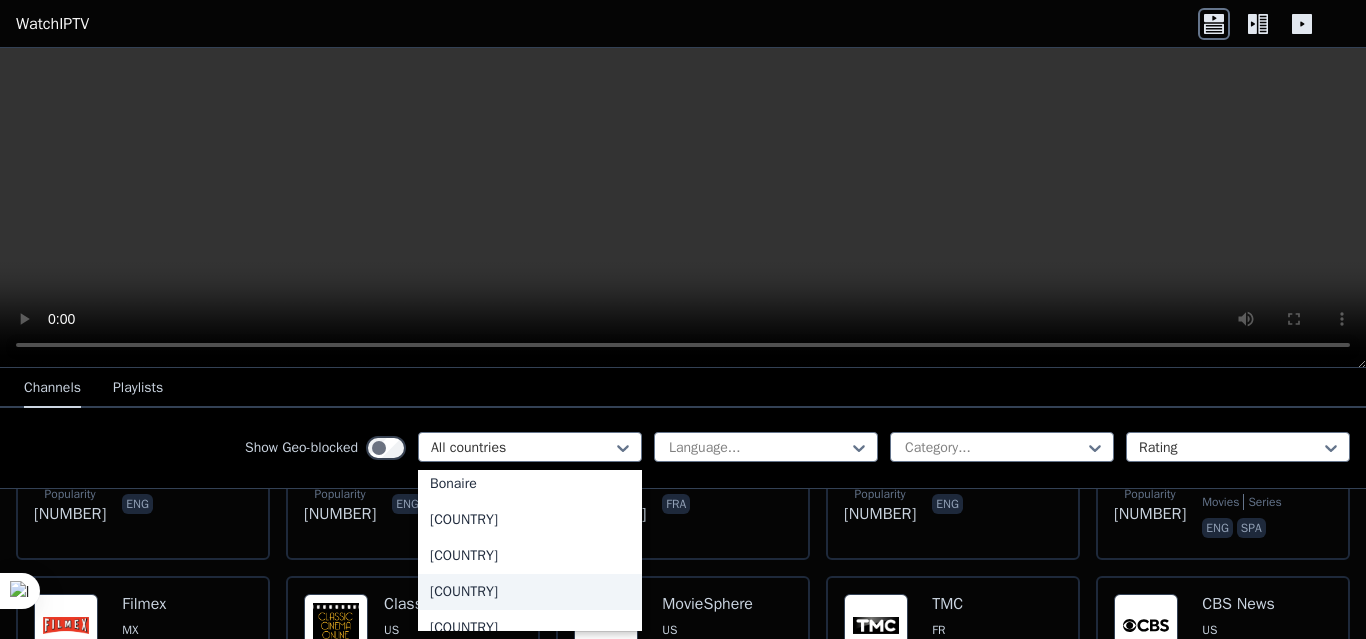 click on "[COUNTRY]" at bounding box center (530, 592) 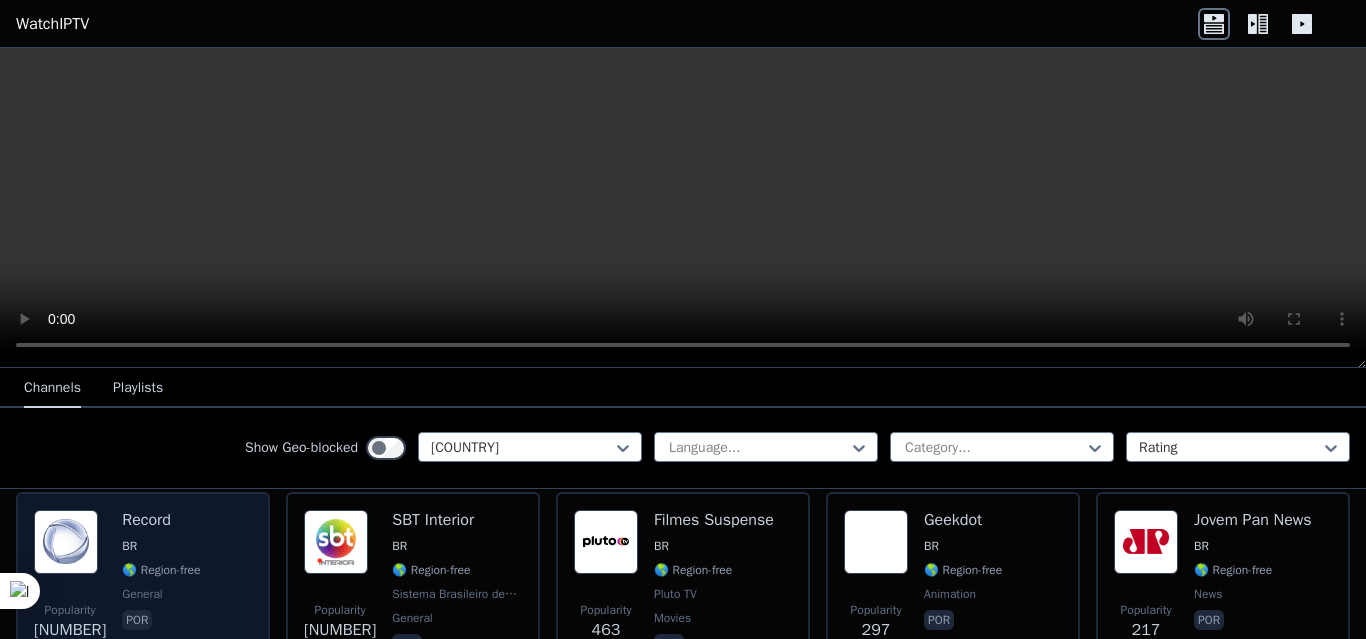 scroll, scrollTop: 232, scrollLeft: 0, axis: vertical 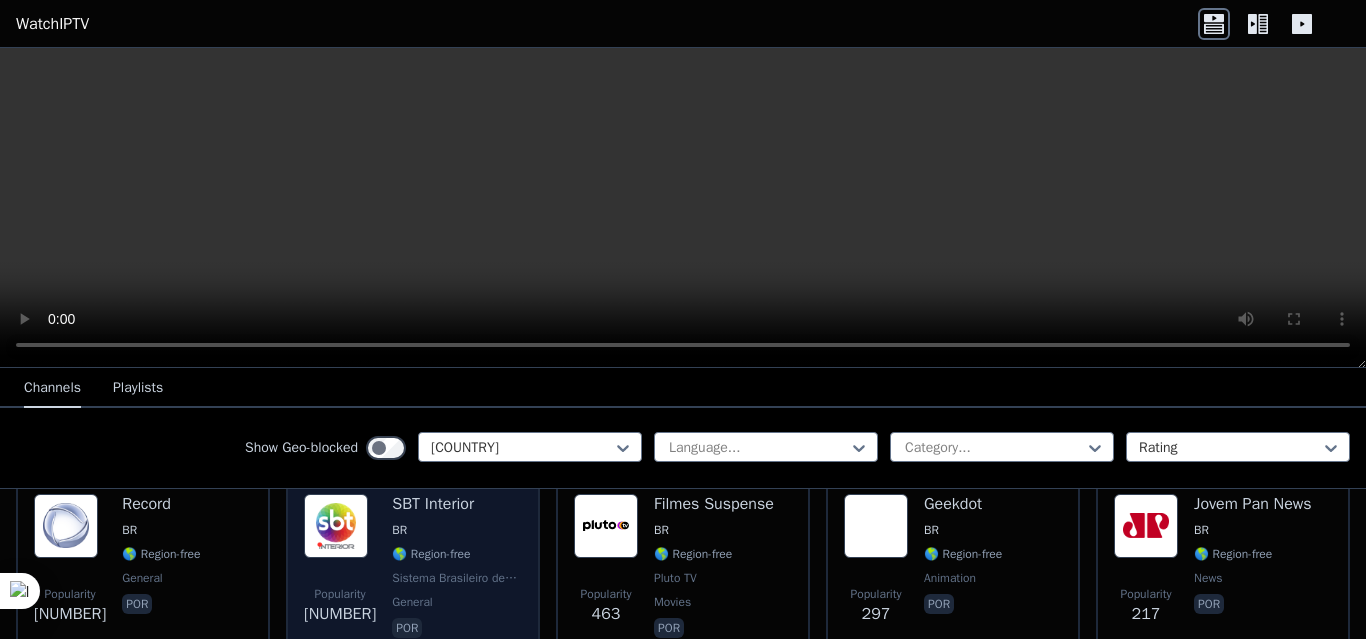 click at bounding box center (336, 526) 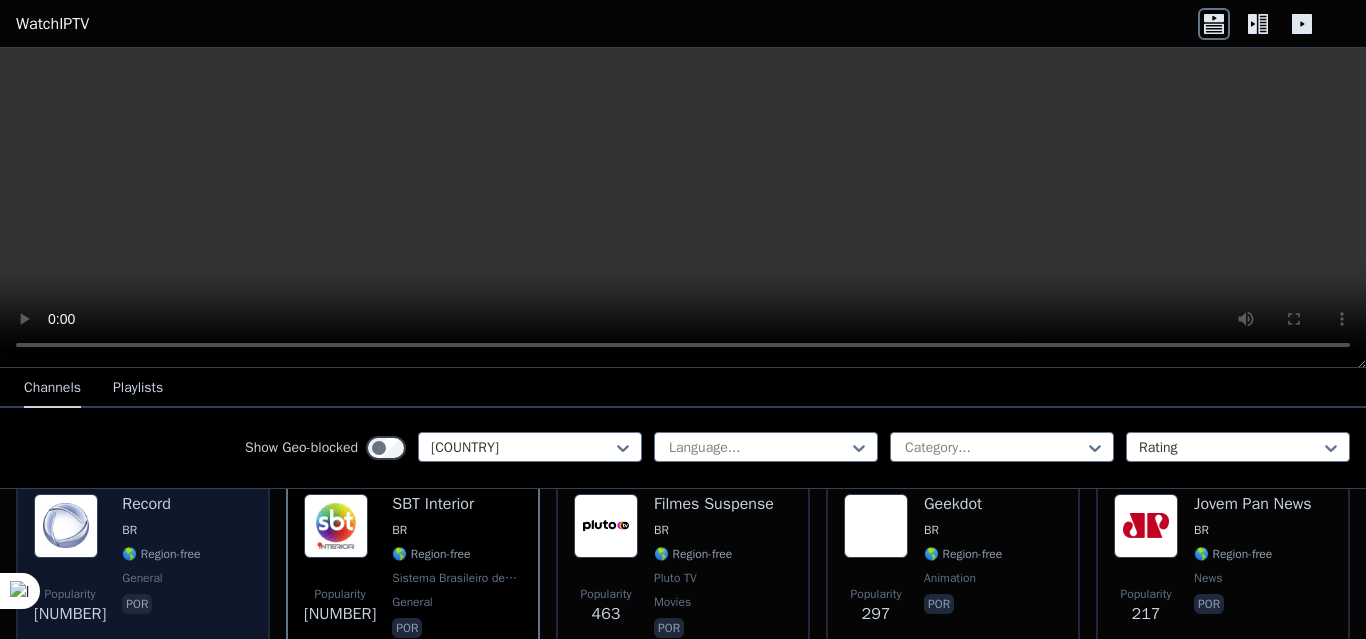 click on "Popularity [NUMBER] Record BR 🌎 Region-free general por" at bounding box center [143, 568] 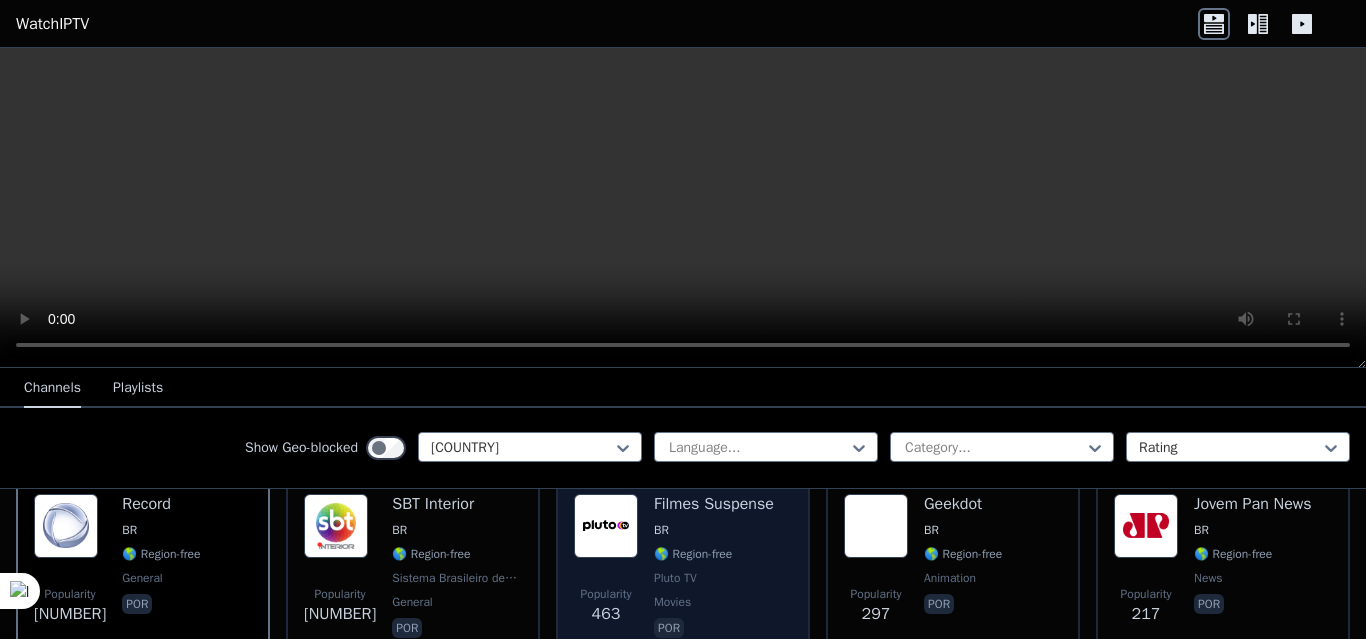 click on "🌎 Region-free" at bounding box center [693, 554] 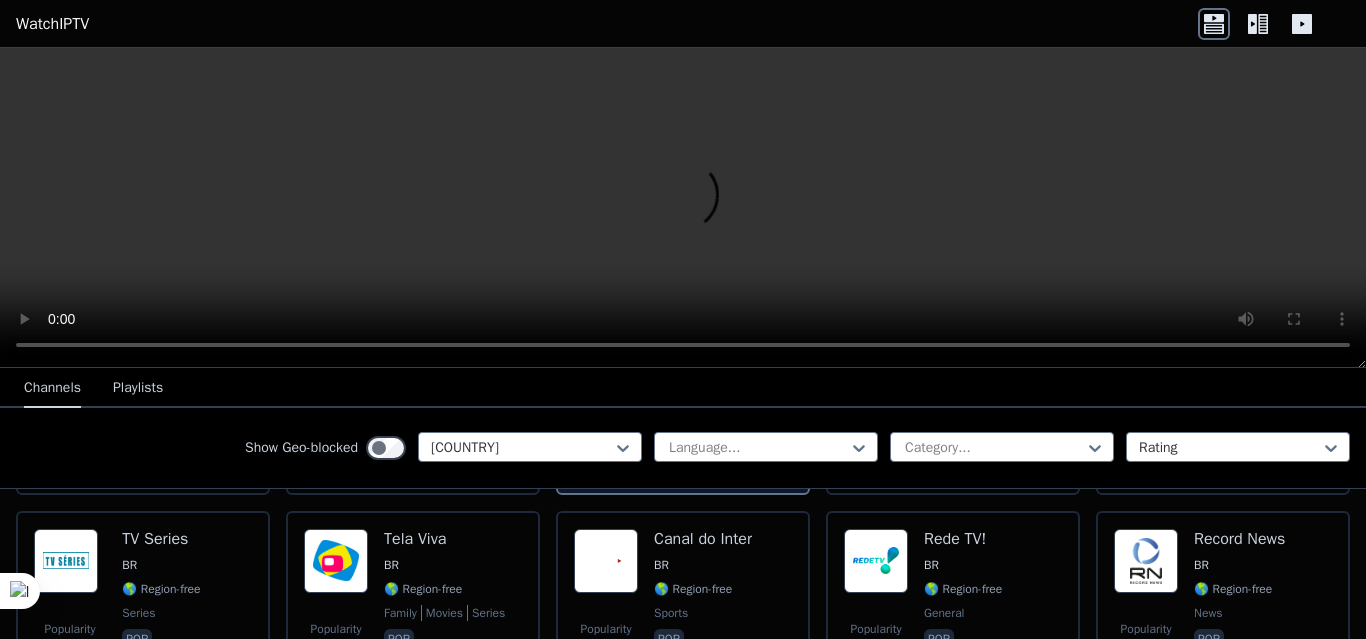 scroll, scrollTop: 432, scrollLeft: 0, axis: vertical 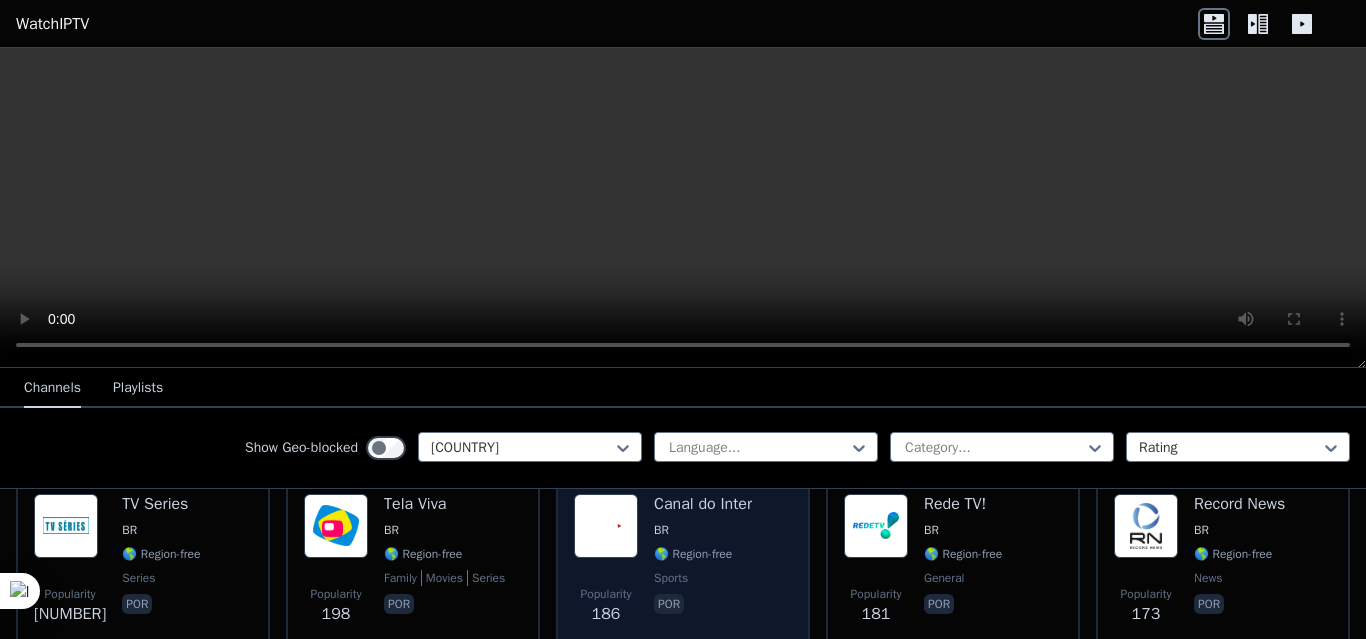 click on "🌎 Region-free" at bounding box center [703, 554] 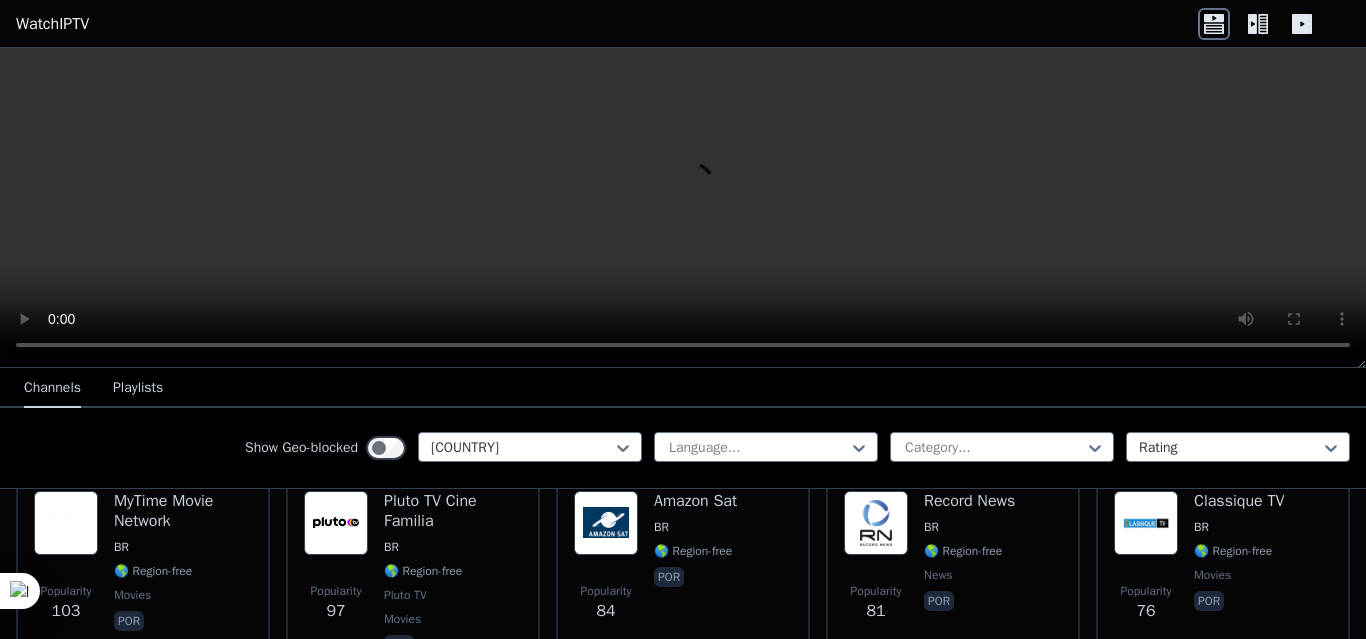 scroll, scrollTop: 832, scrollLeft: 0, axis: vertical 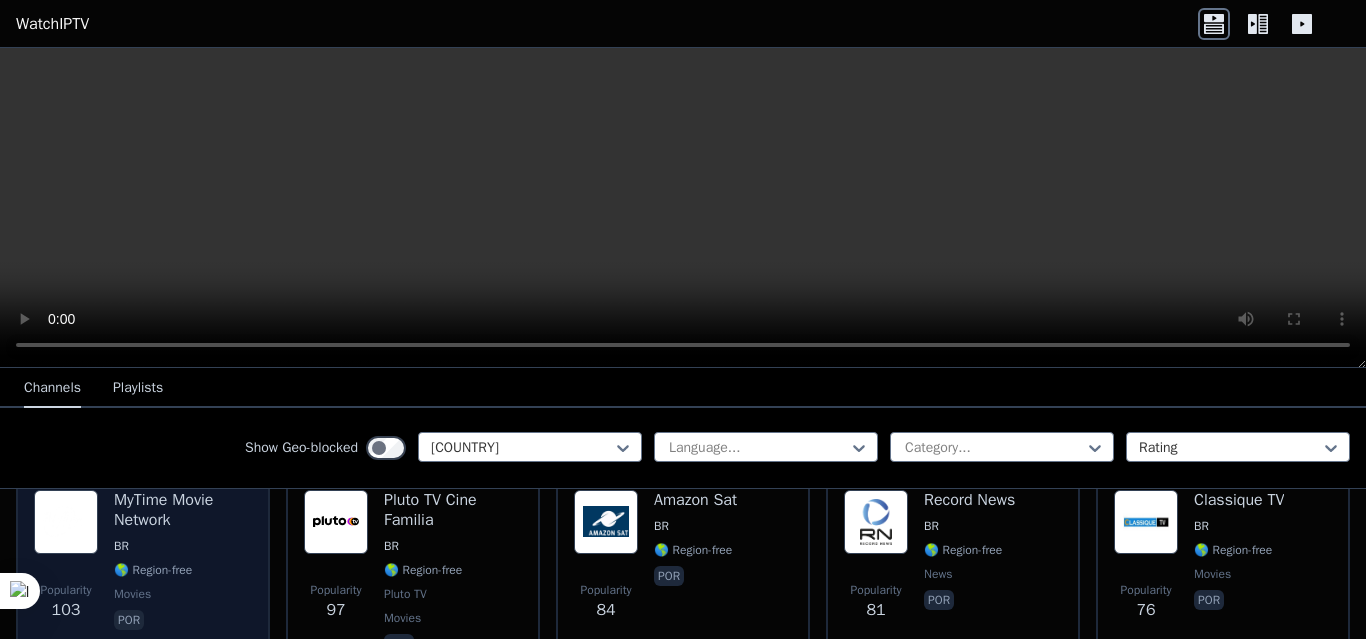 click on "BR" at bounding box center [183, 546] 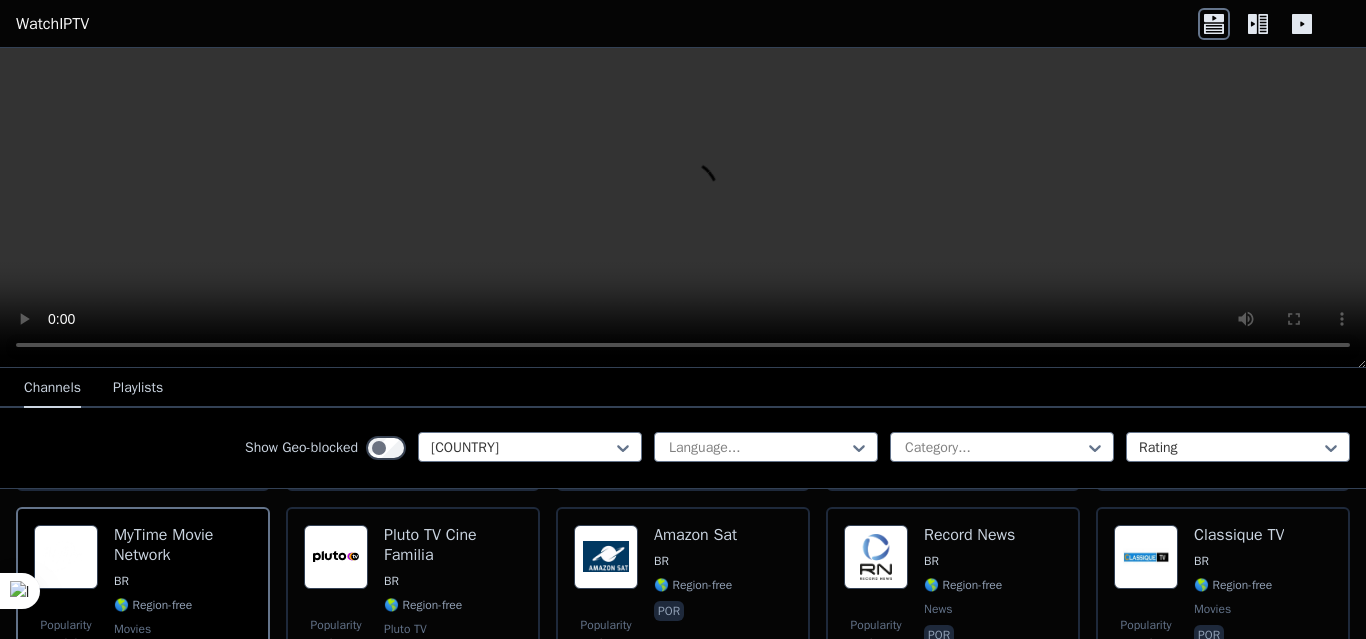 scroll, scrollTop: 832, scrollLeft: 0, axis: vertical 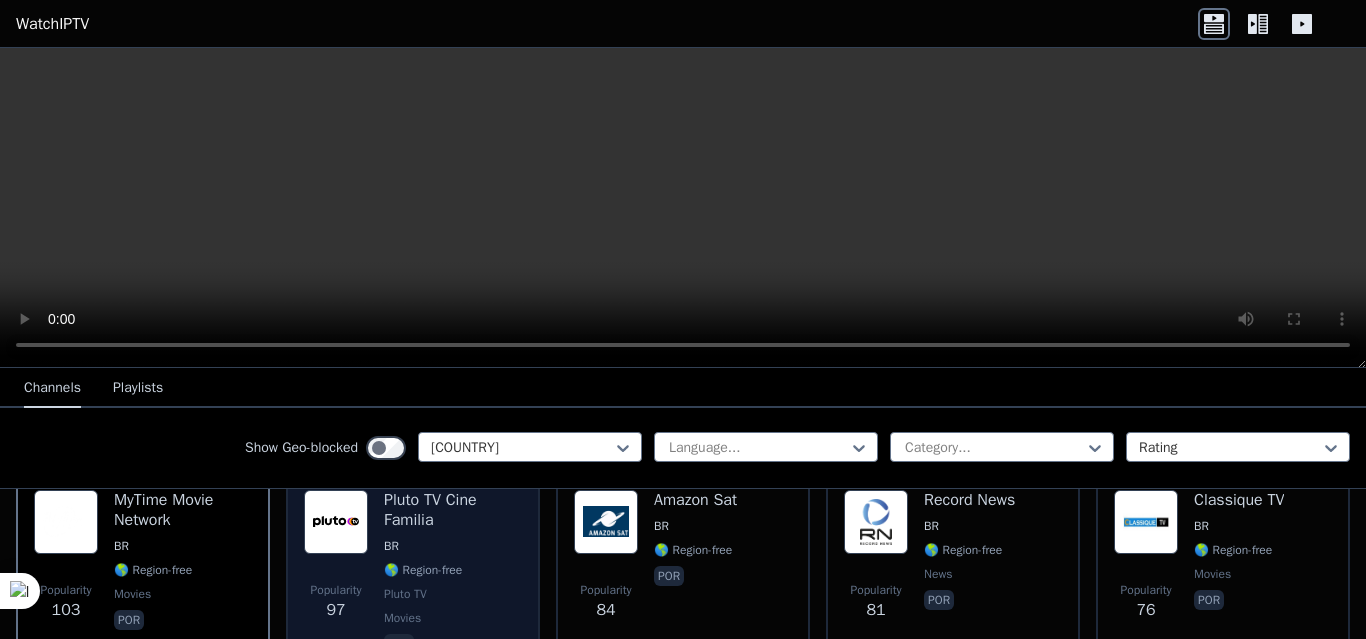 click at bounding box center (336, 522) 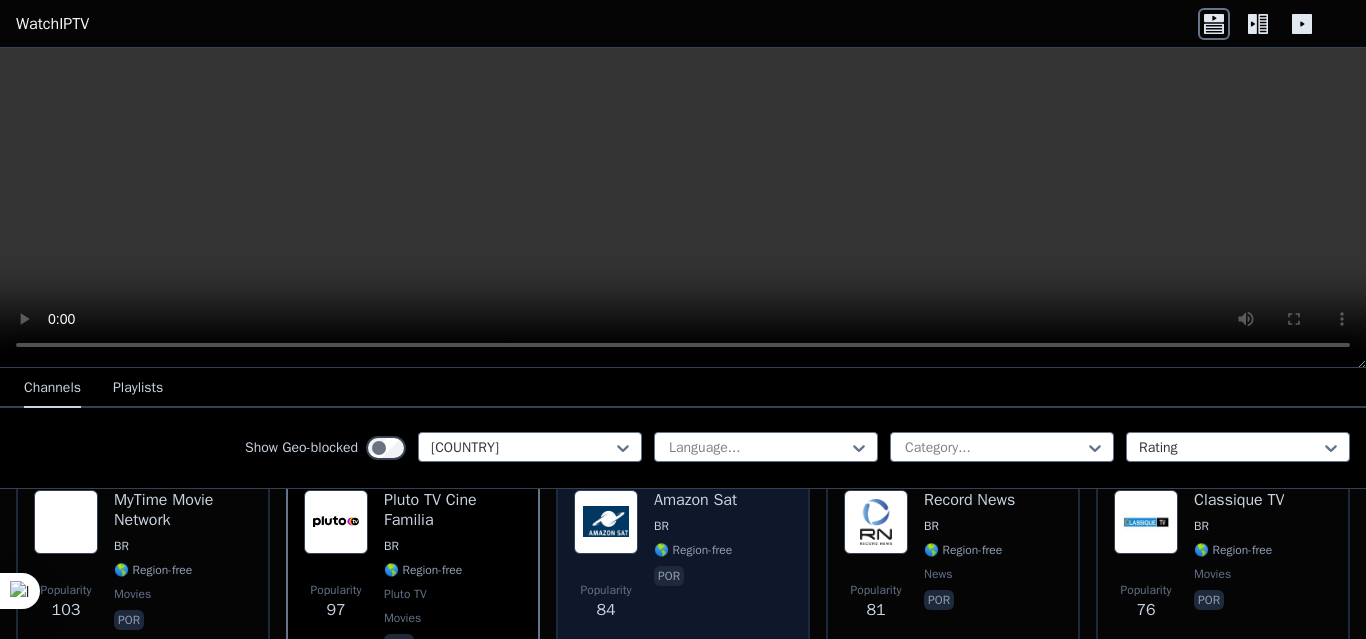 click on "Popularity [NUMBER] [BRAND] [COUNTRY] 🌎 Region-free por" at bounding box center (683, 574) 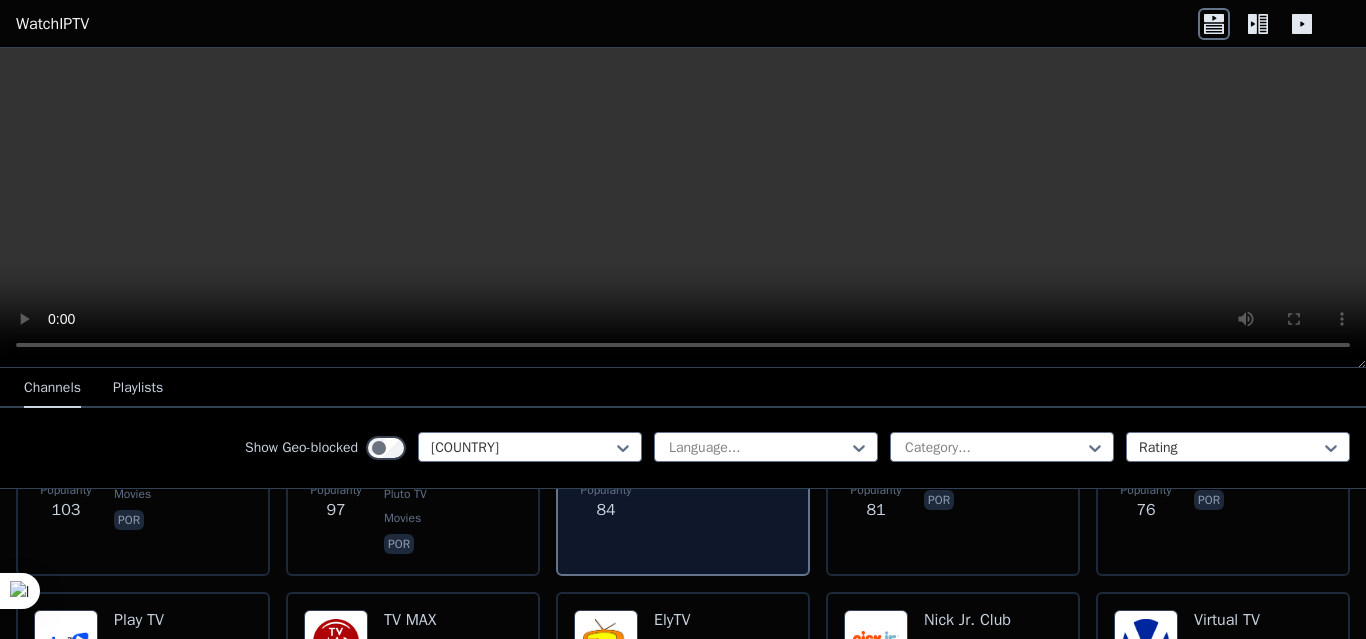 scroll, scrollTop: 1032, scrollLeft: 0, axis: vertical 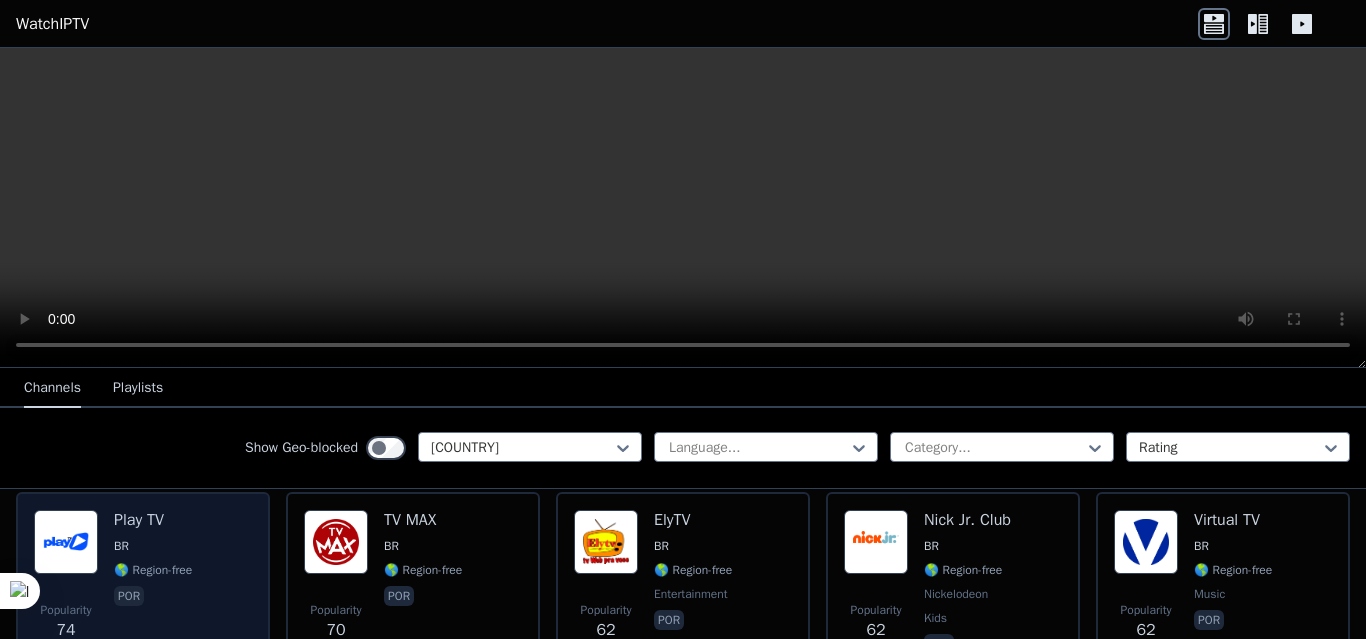 click on "Popularity [NUMBER] Play TV BR 🌎 Region-free por" at bounding box center [143, 584] 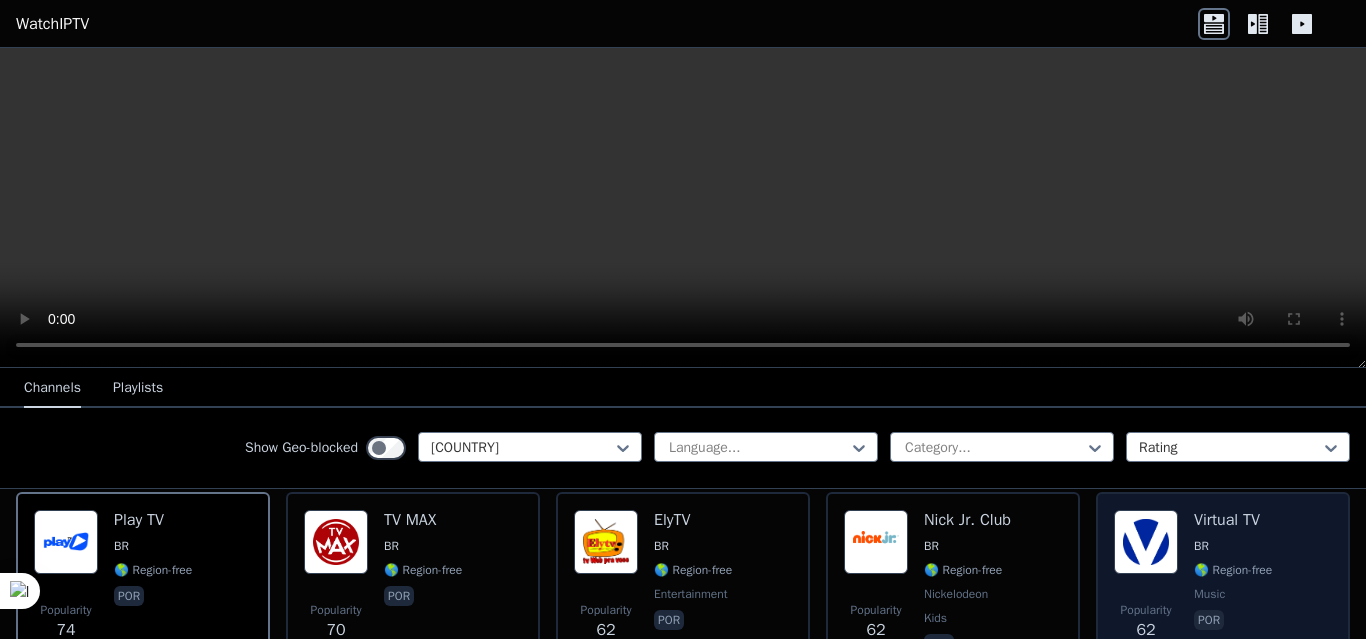 click at bounding box center [1146, 542] 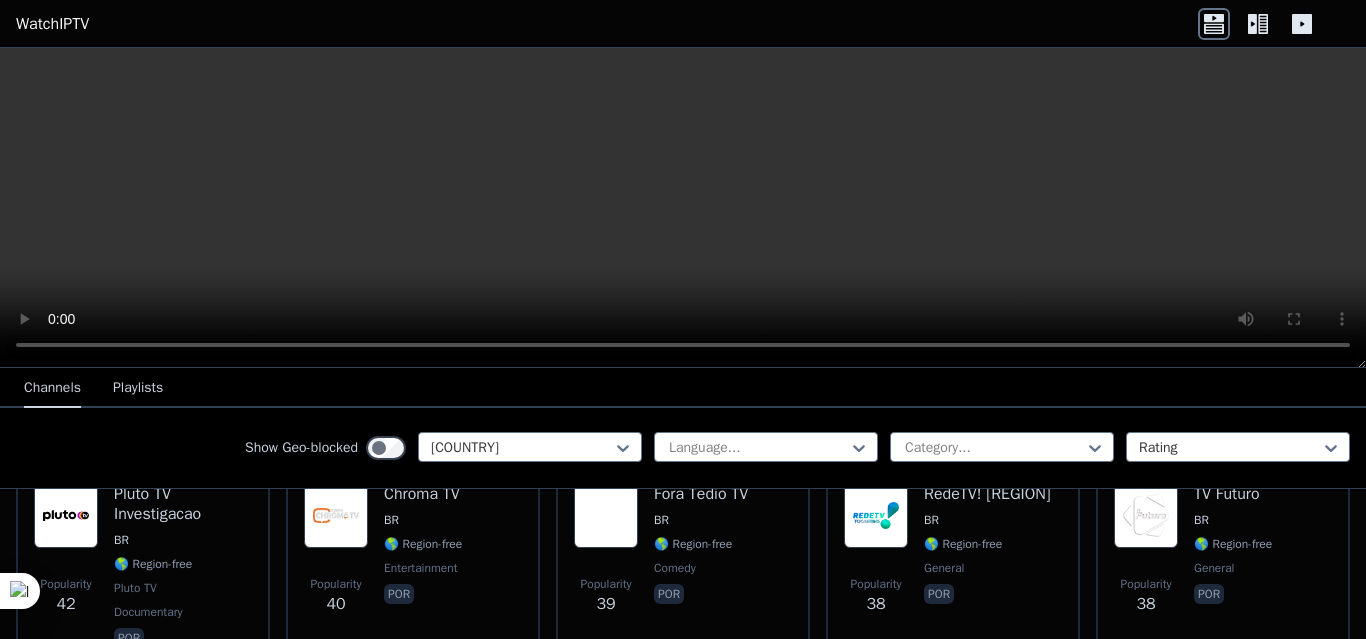 scroll, scrollTop: 1432, scrollLeft: 0, axis: vertical 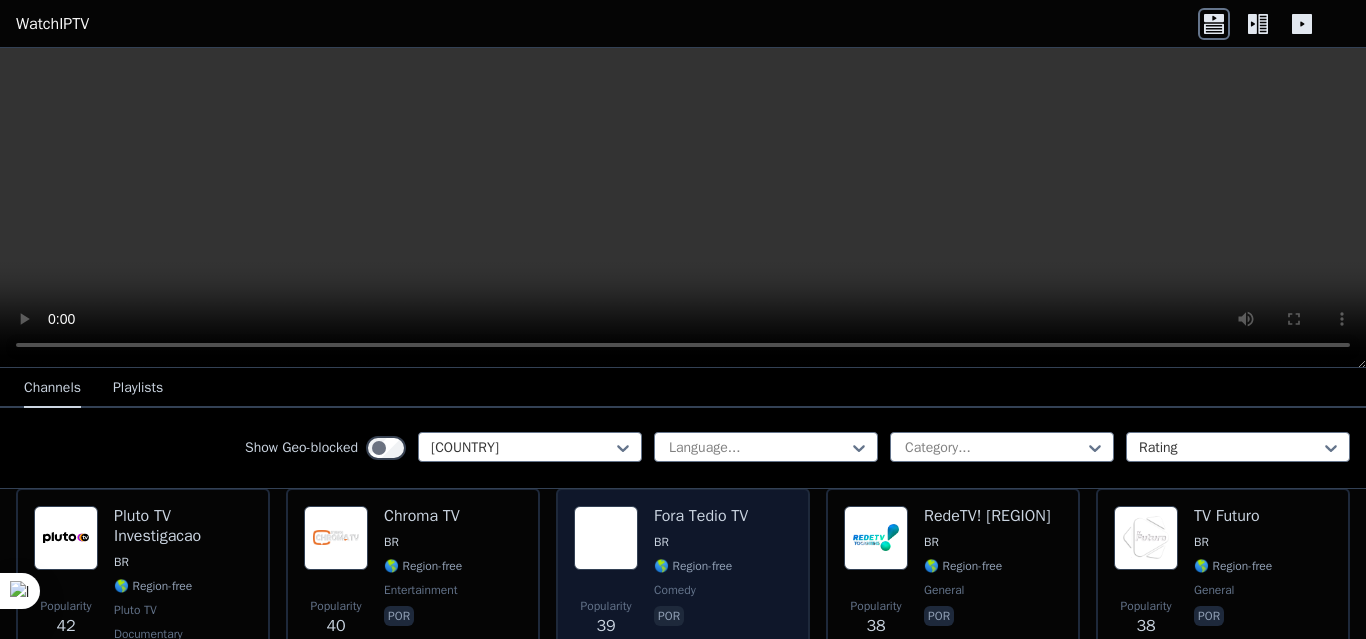 click at bounding box center [606, 538] 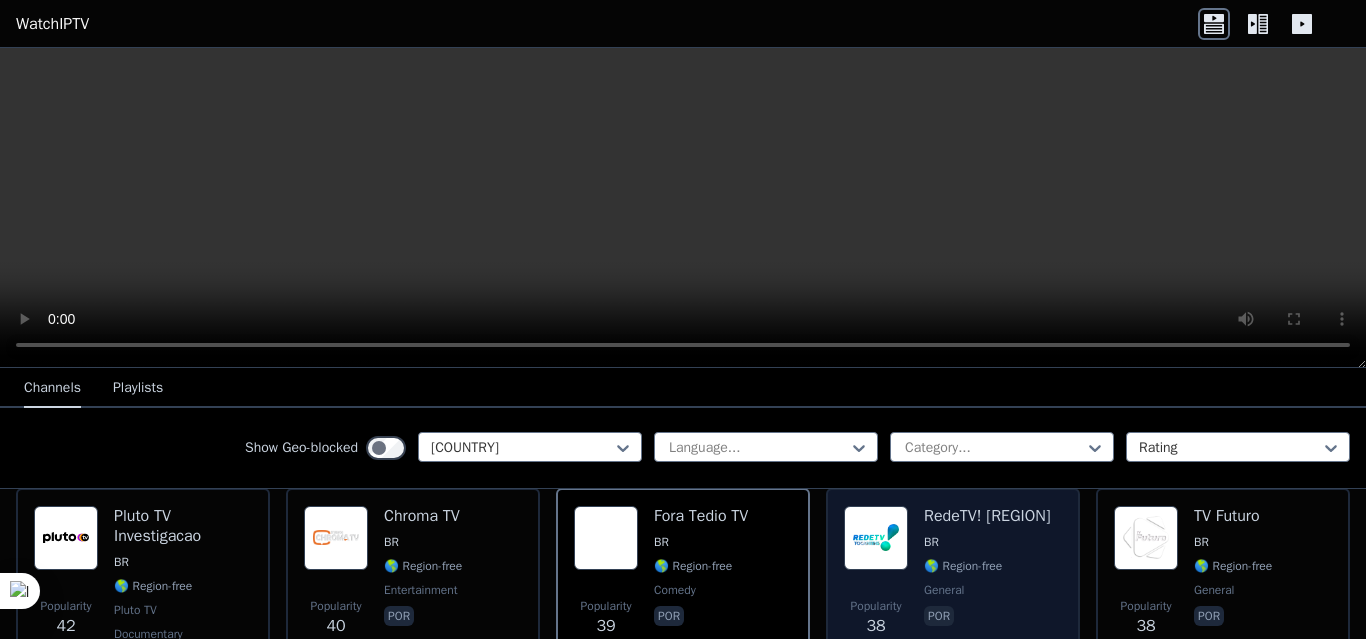 scroll, scrollTop: 1532, scrollLeft: 0, axis: vertical 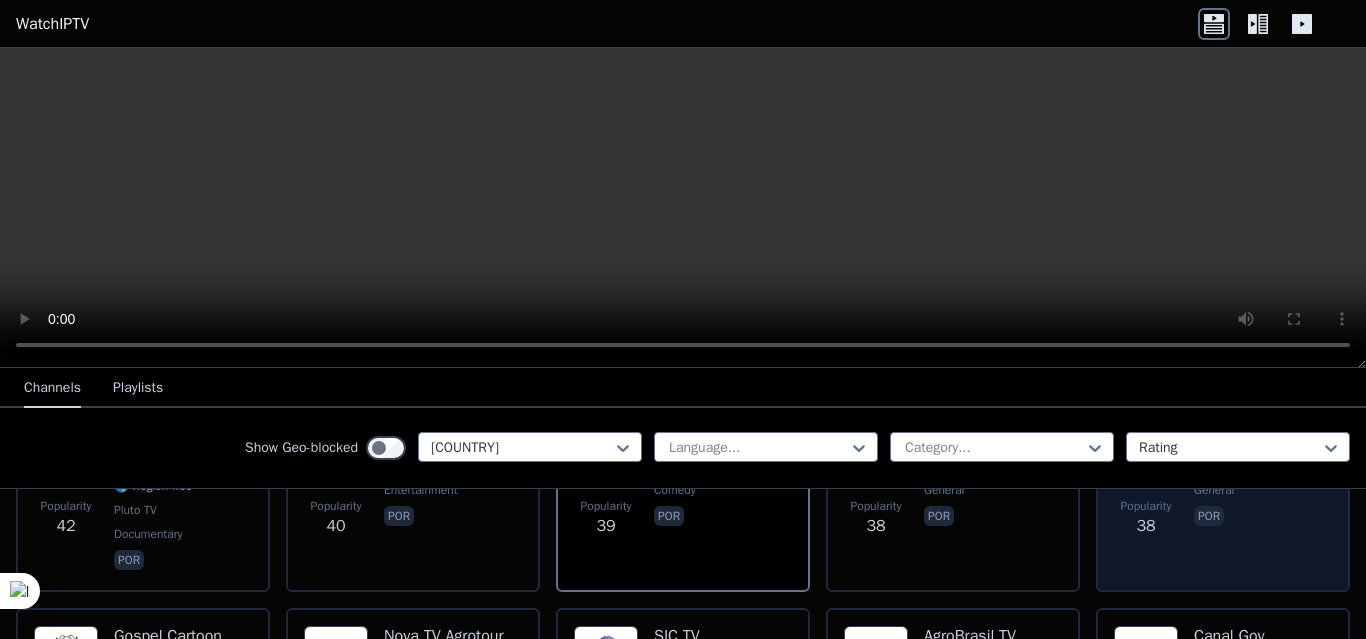 click on "por" at bounding box center (1233, 518) 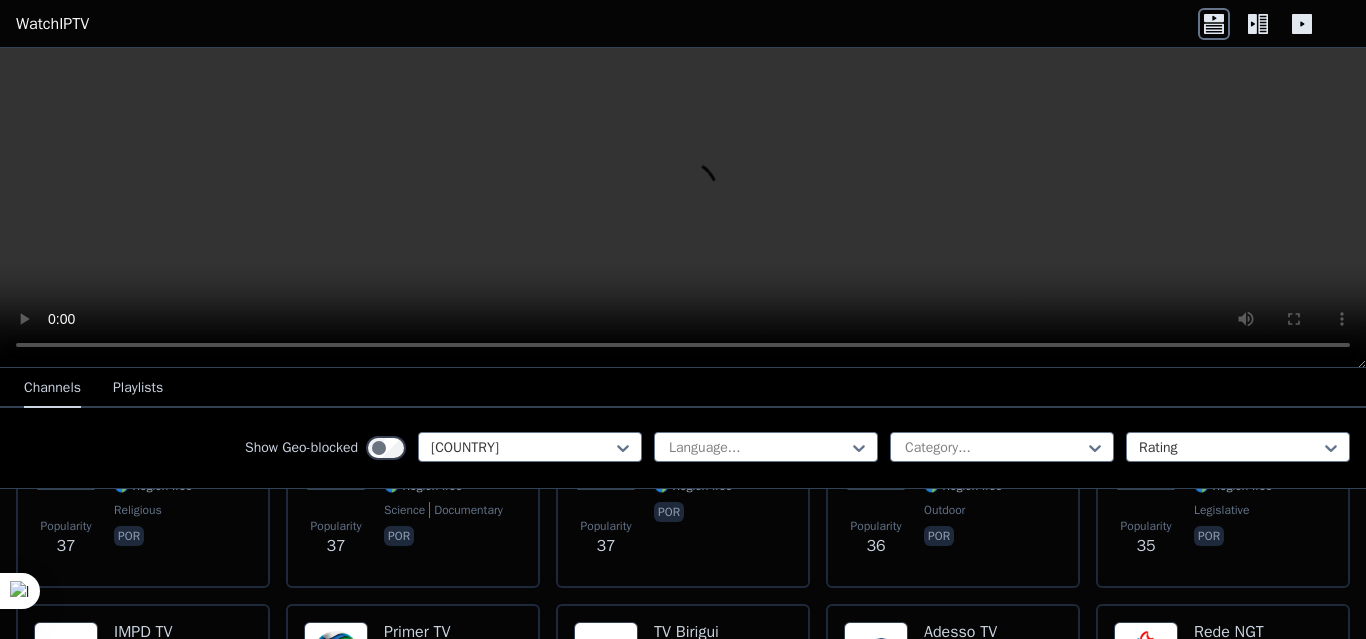 scroll, scrollTop: 1632, scrollLeft: 0, axis: vertical 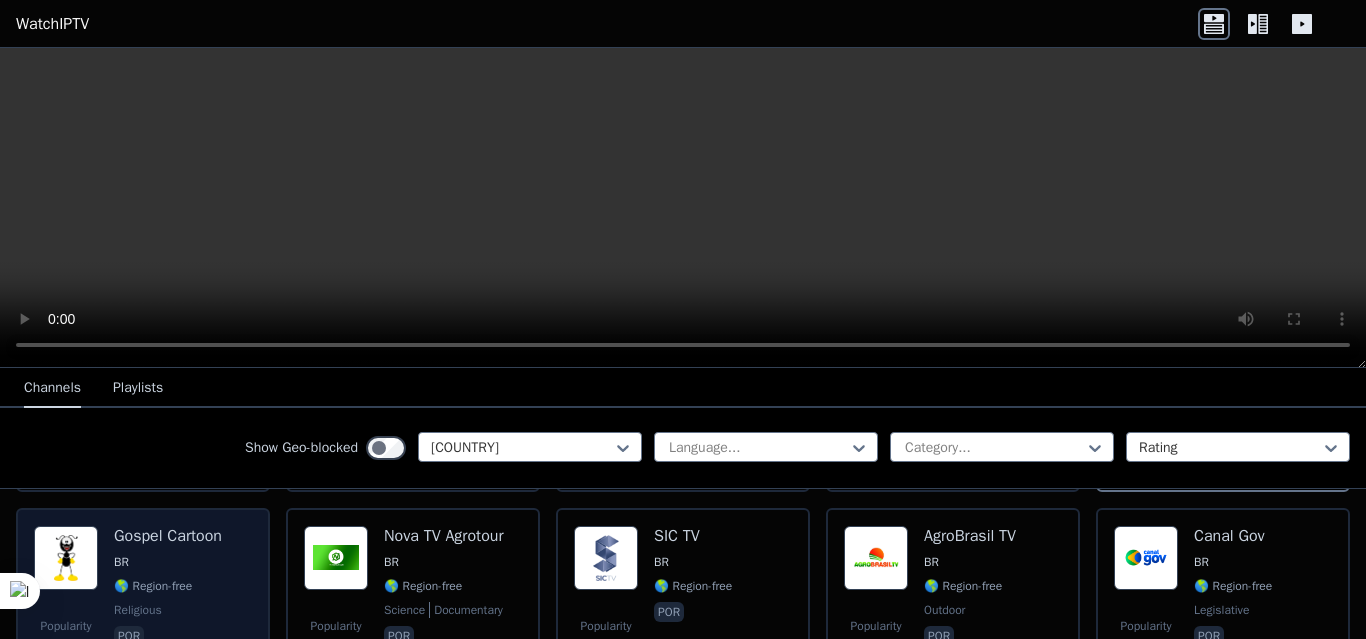 click on "Gospel Cartoon BR 🌎 Region-free religious por" at bounding box center (168, 598) 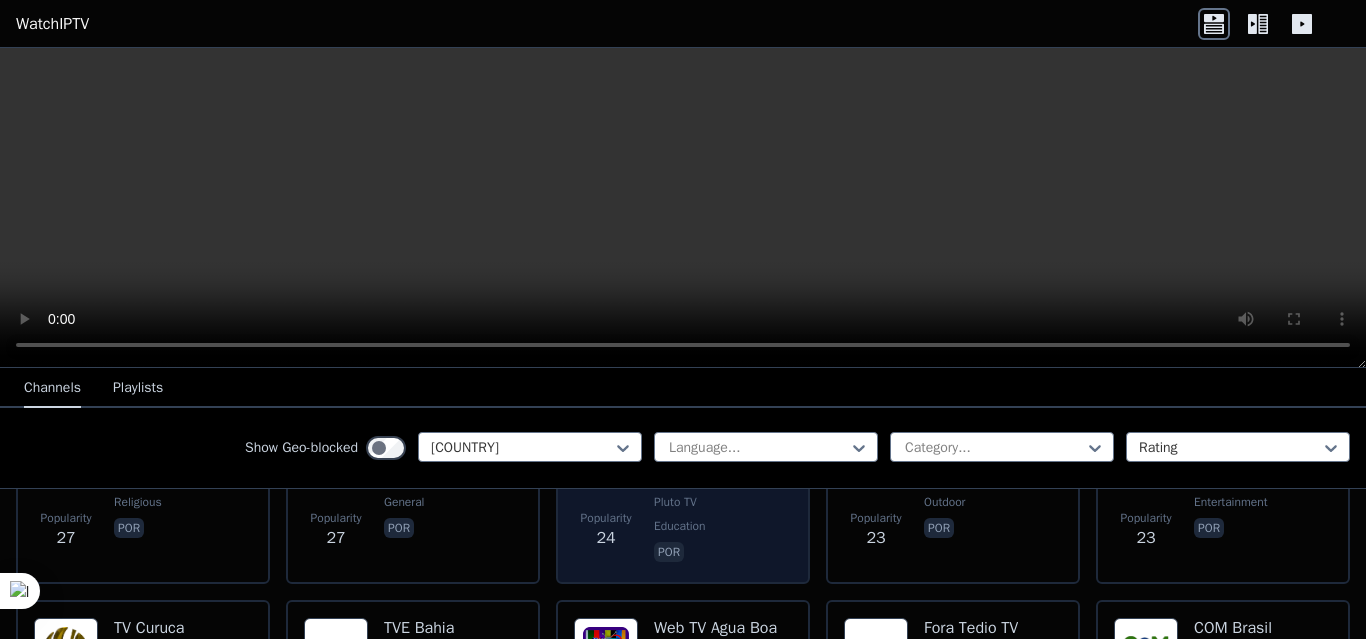 scroll, scrollTop: 2232, scrollLeft: 0, axis: vertical 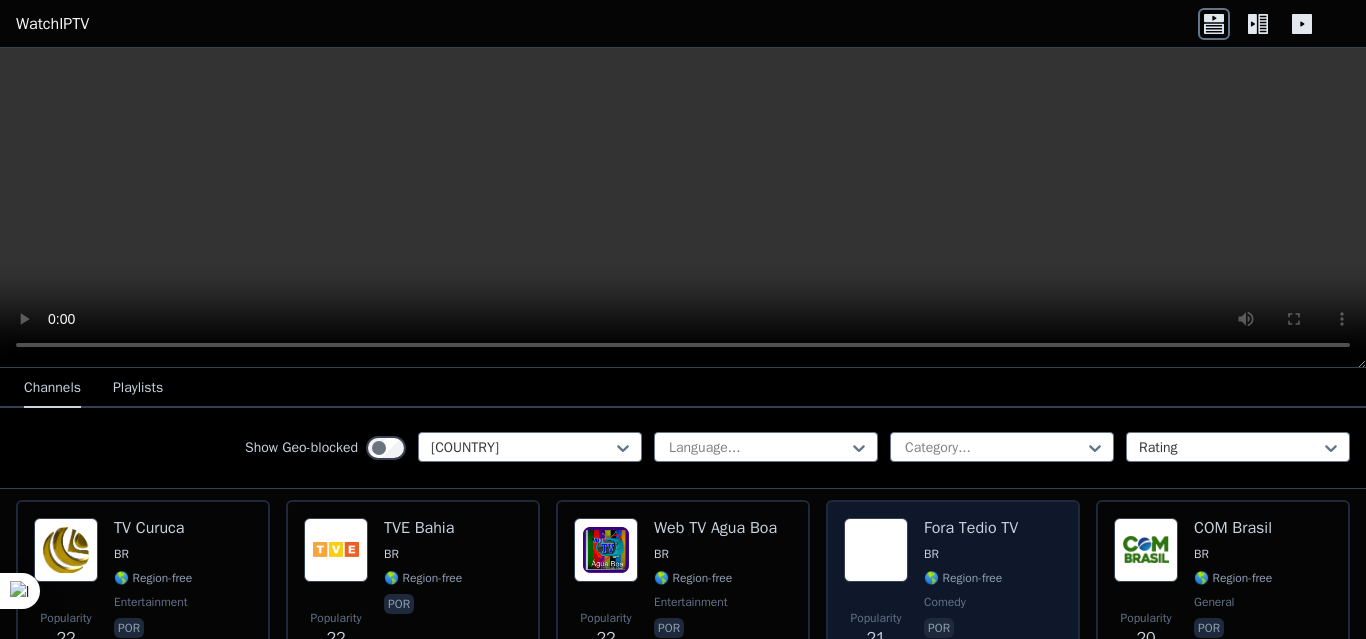 click at bounding box center [876, 550] 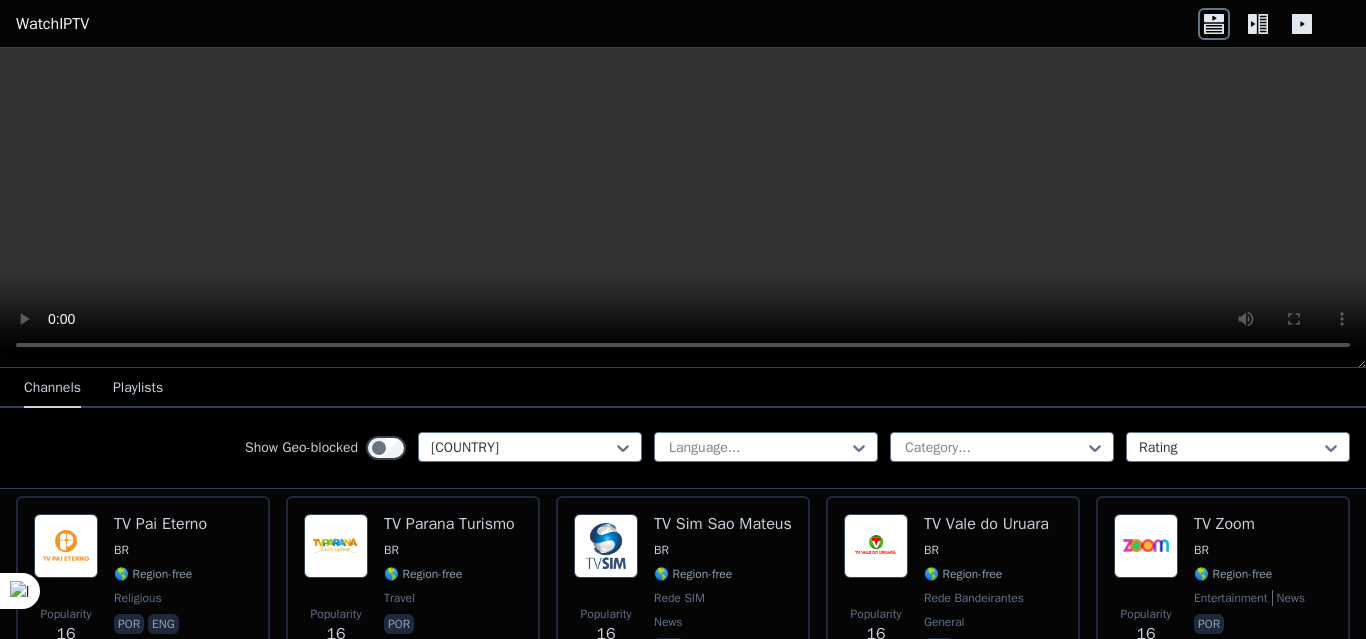 scroll, scrollTop: 2732, scrollLeft: 0, axis: vertical 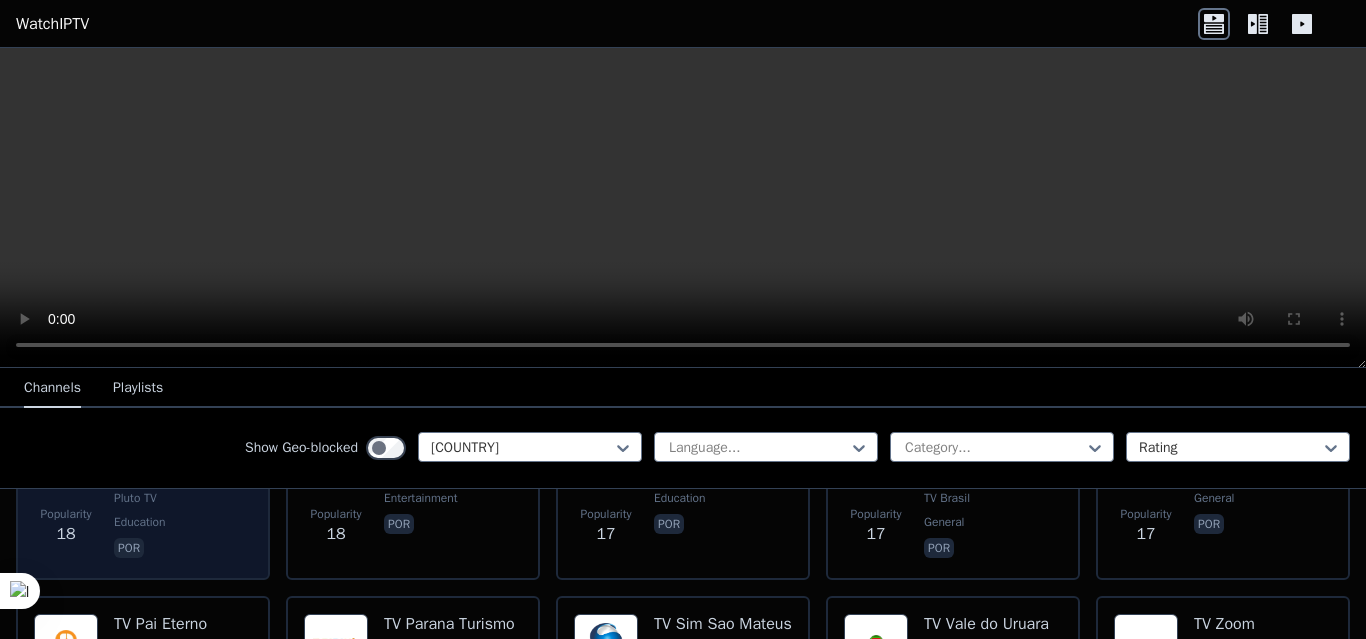 click on "education" at bounding box center [140, 522] 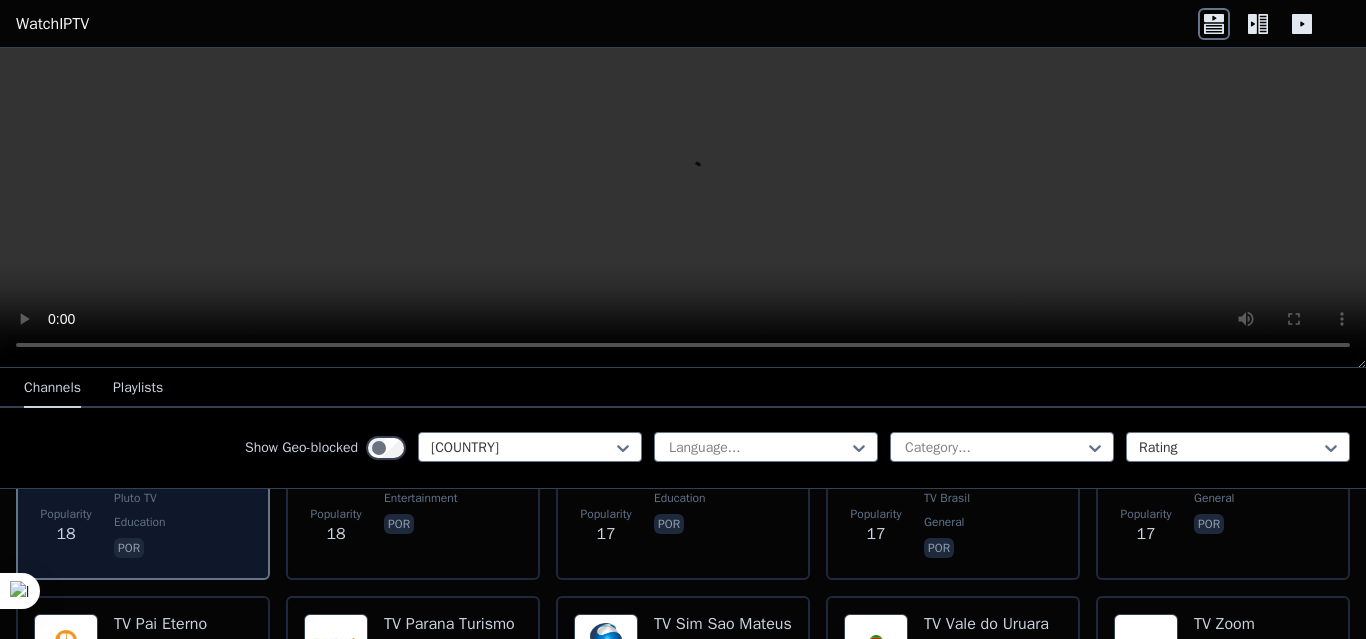 scroll, scrollTop: 2632, scrollLeft: 0, axis: vertical 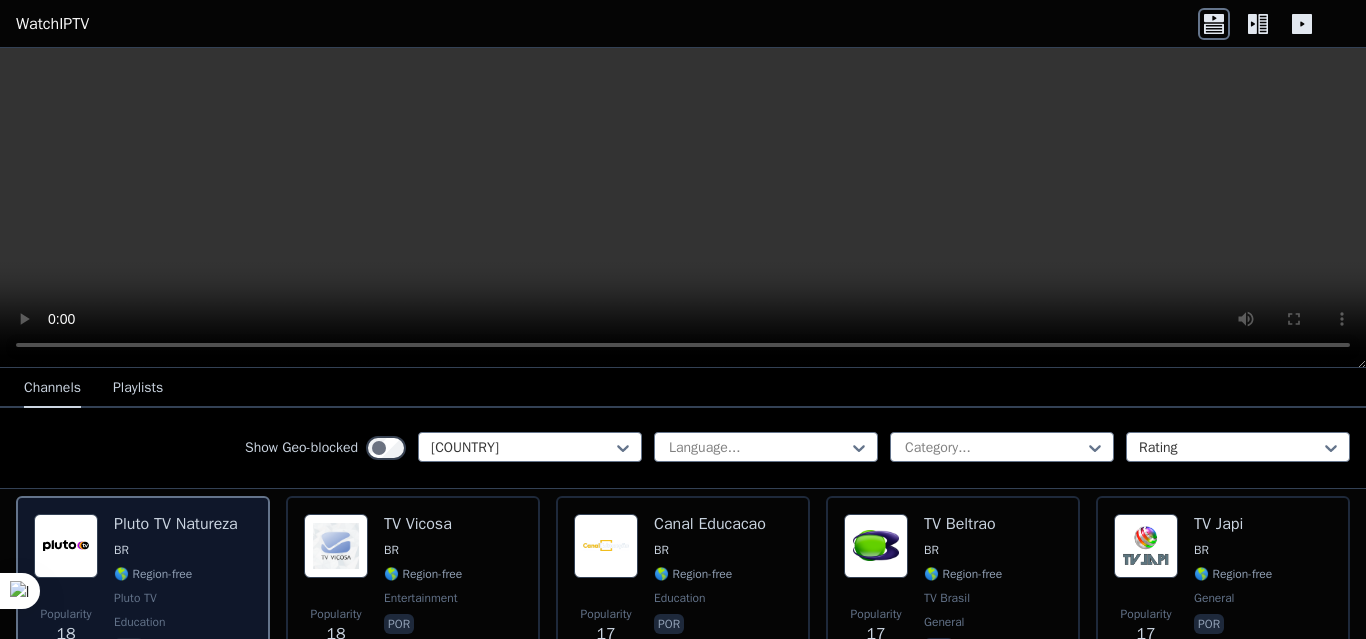 click on "🌎 Region-free" at bounding box center (153, 574) 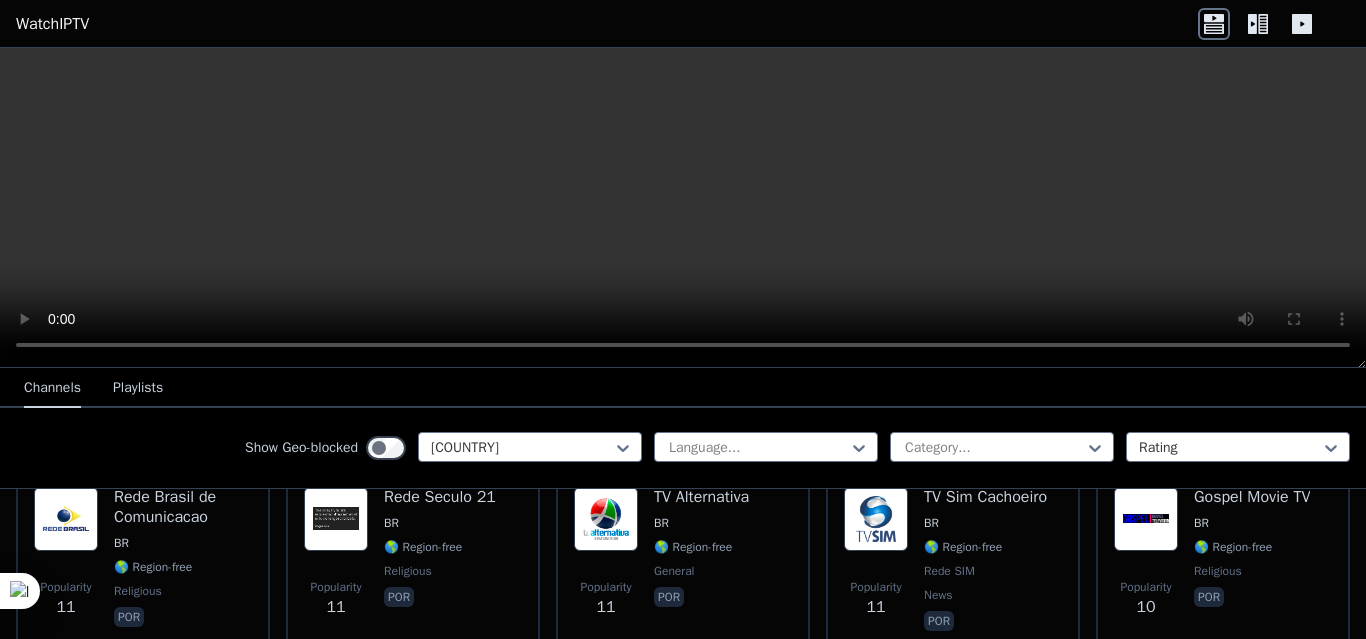 scroll, scrollTop: 3832, scrollLeft: 0, axis: vertical 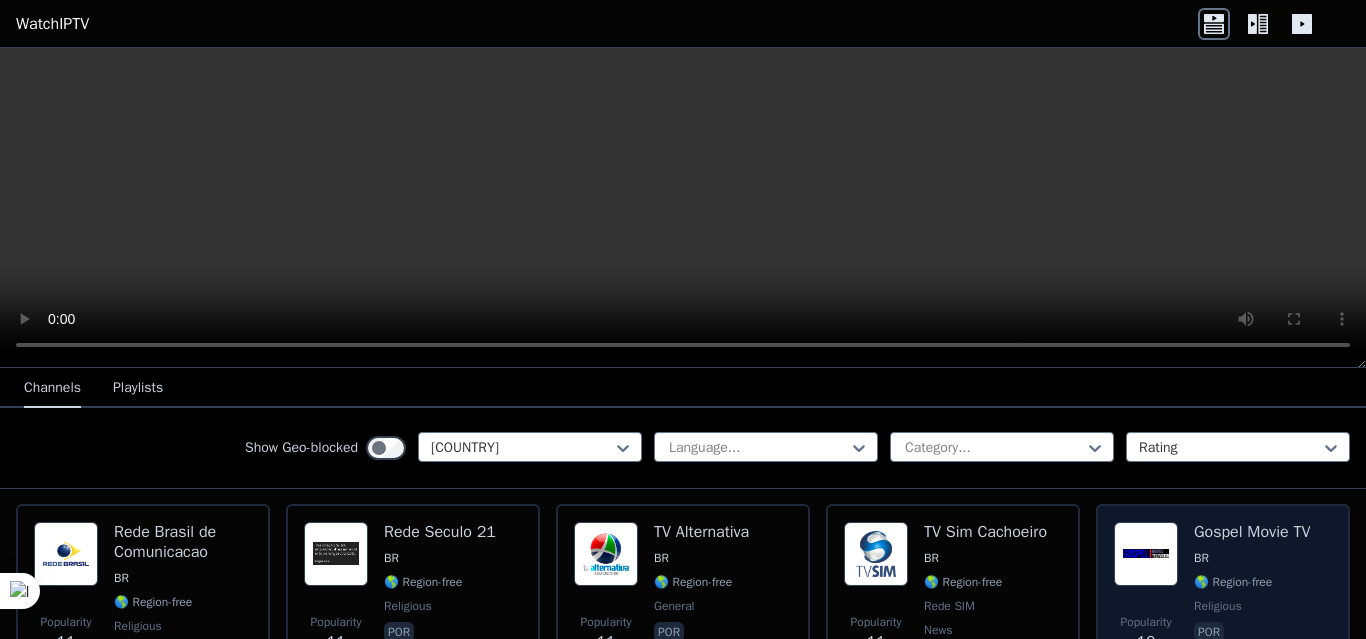 click at bounding box center [1146, 554] 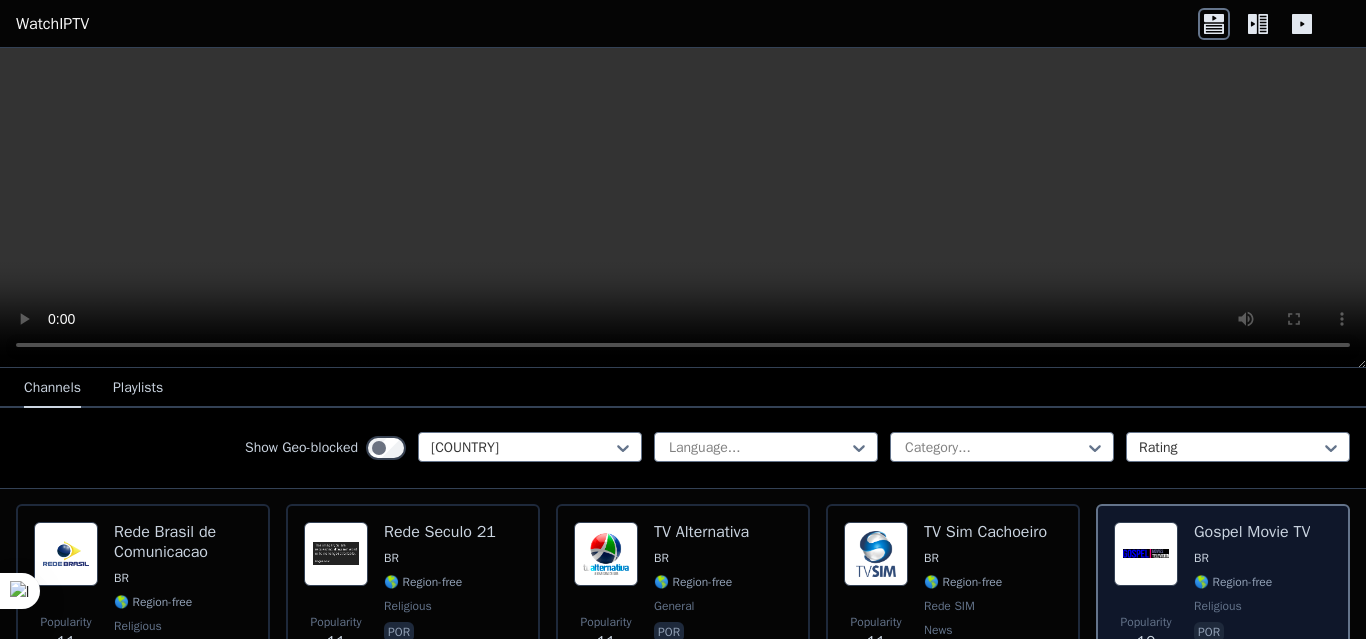 click at bounding box center (1146, 554) 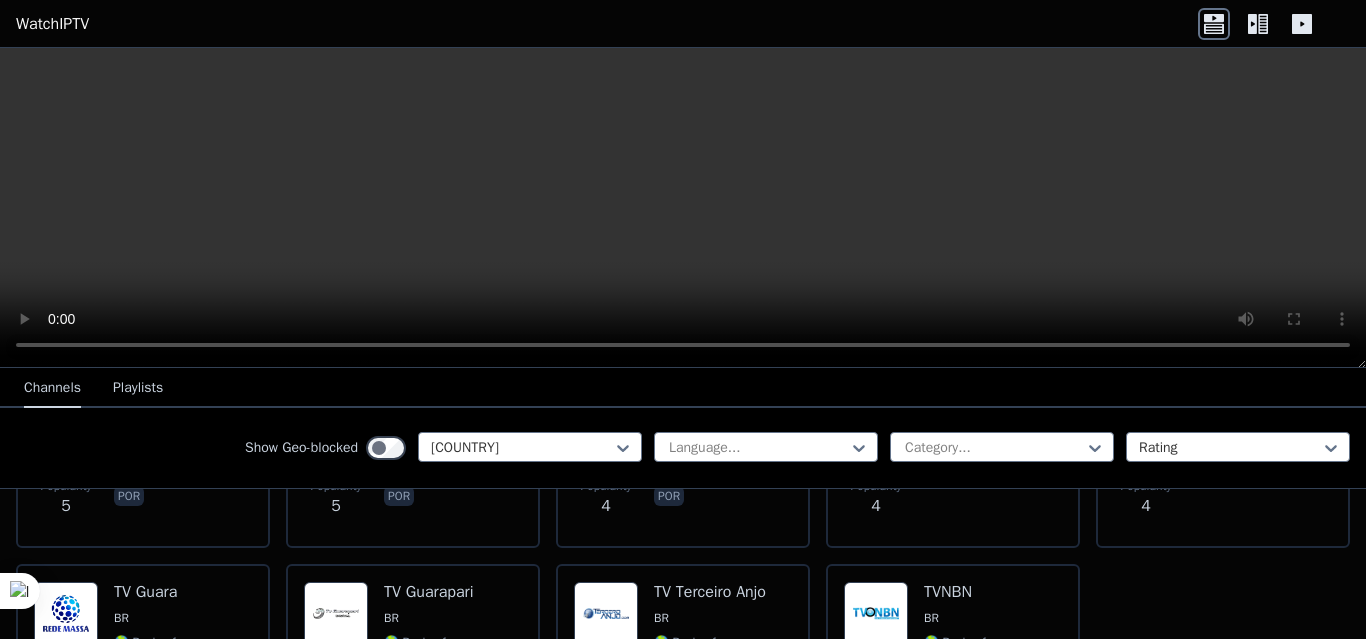 scroll, scrollTop: 6632, scrollLeft: 0, axis: vertical 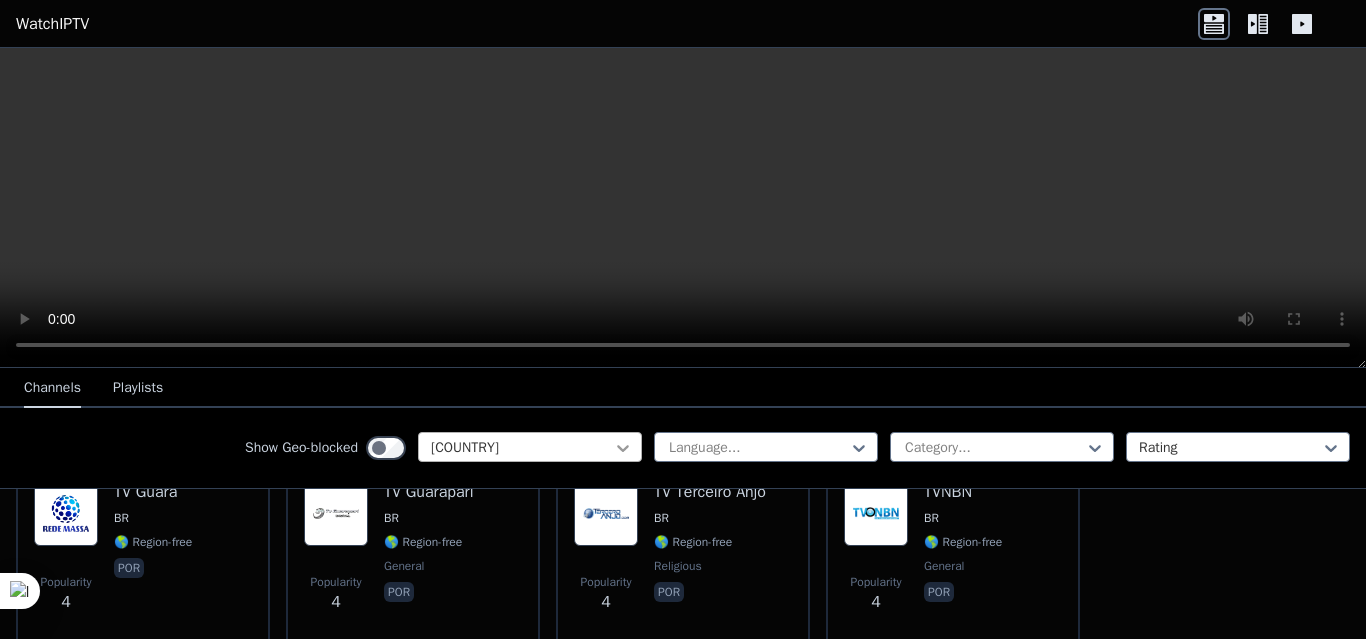 click 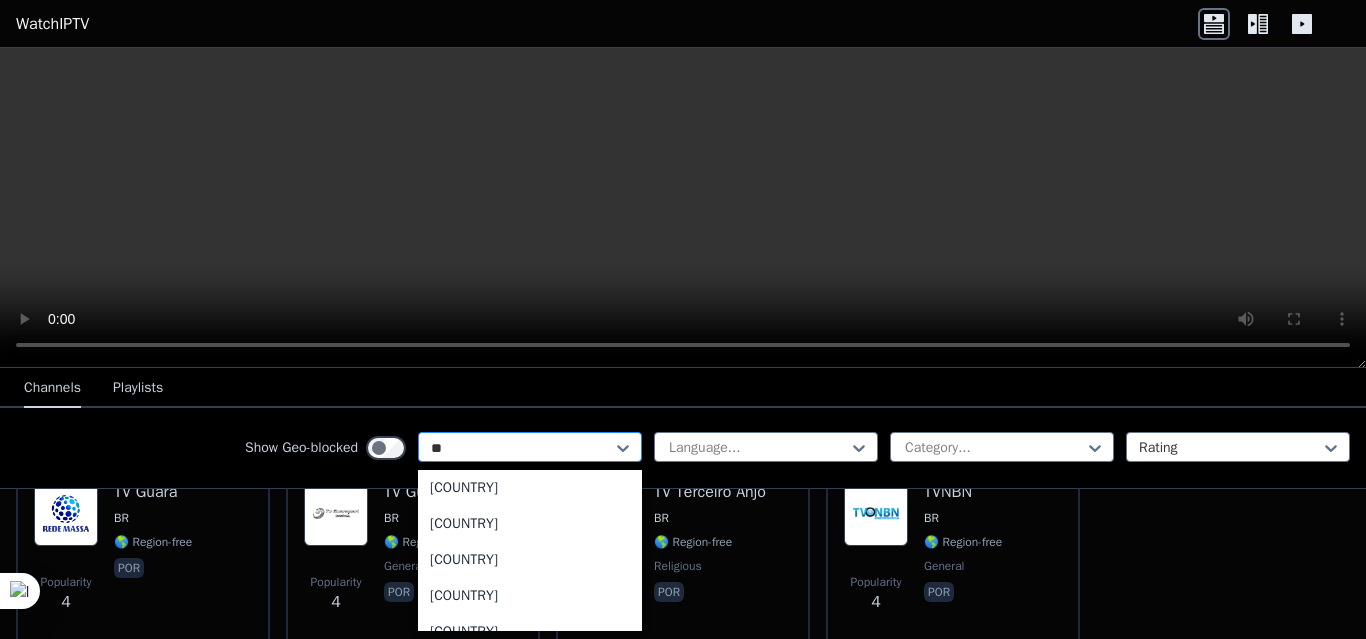 scroll, scrollTop: 0, scrollLeft: 0, axis: both 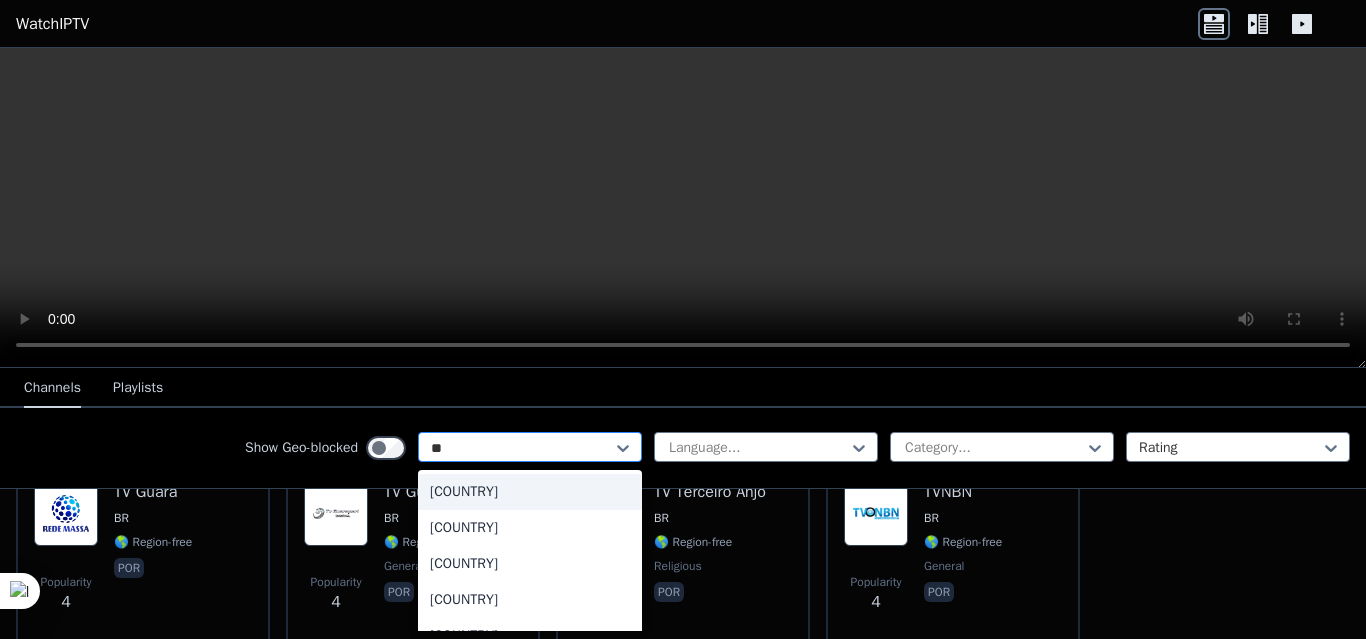 type on "***" 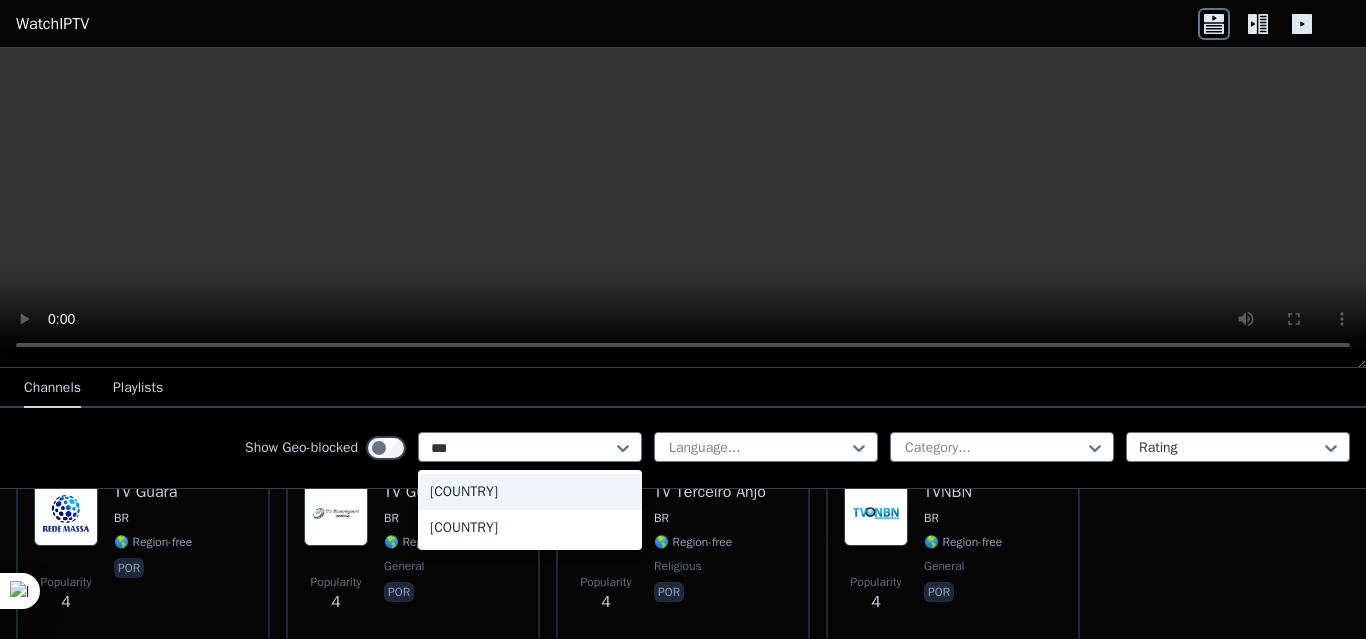 click on "[COUNTRY]" at bounding box center (530, 492) 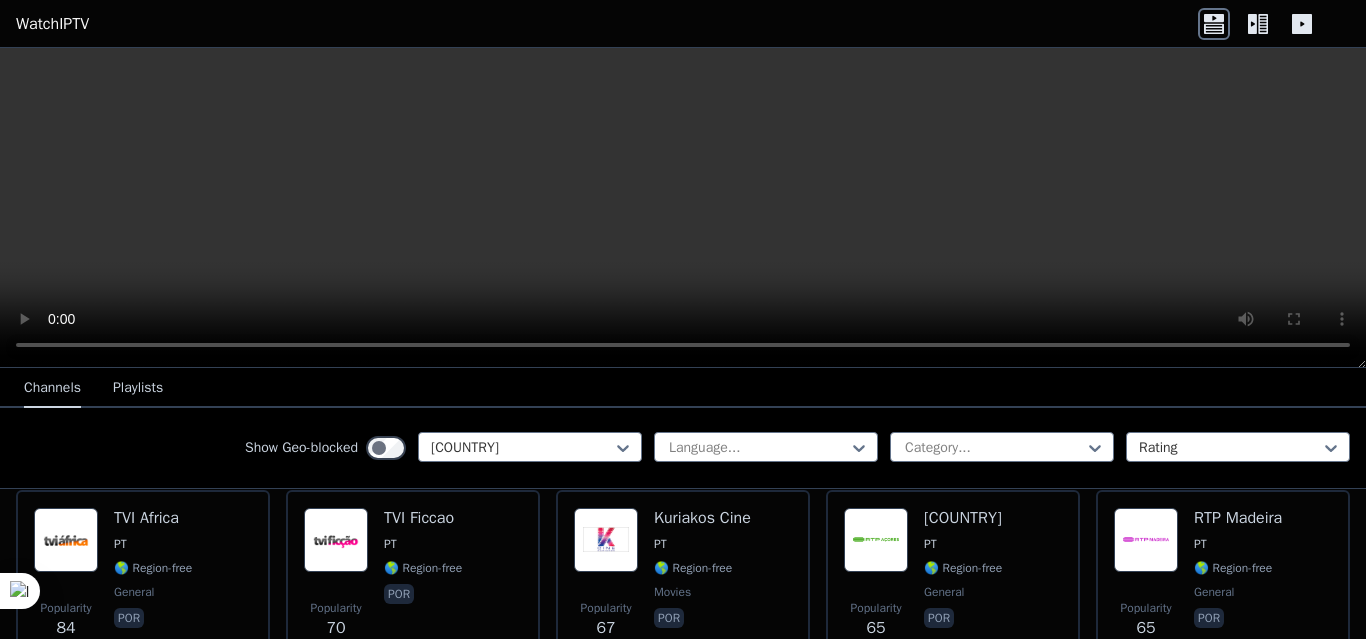 scroll, scrollTop: 413, scrollLeft: 0, axis: vertical 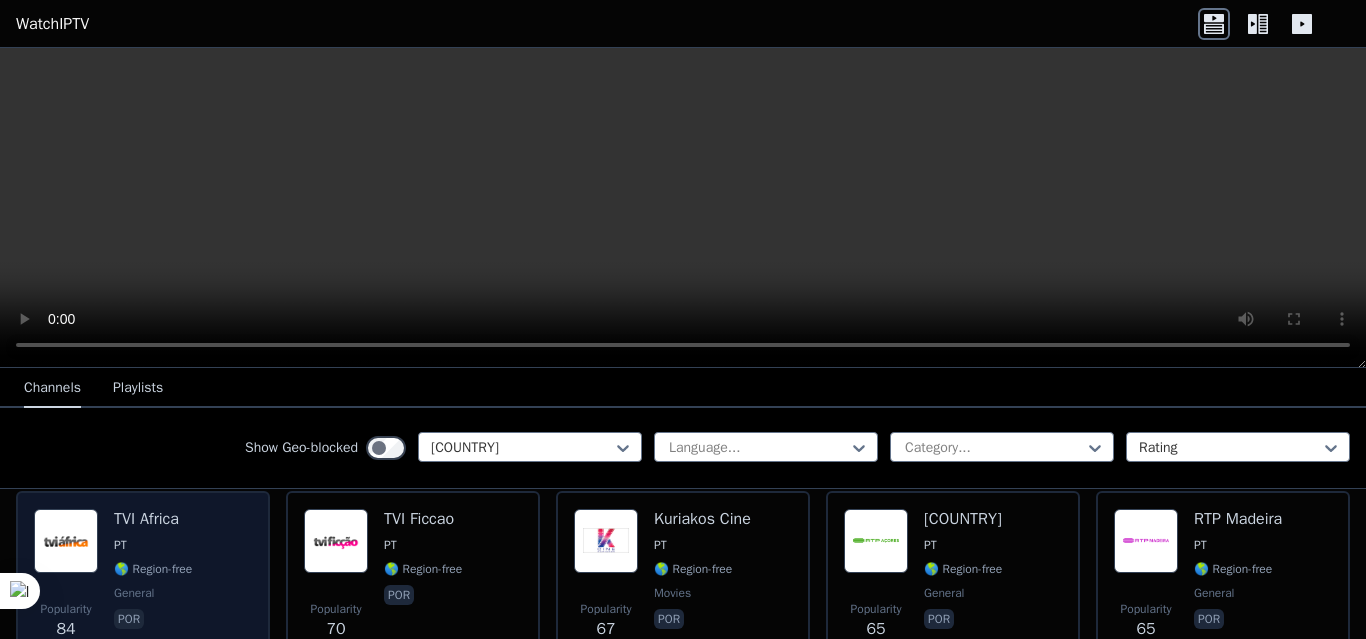 click on "Popularity [NUMBER] TVI Africa PT 🌎 Region-free general por" at bounding box center [143, 581] 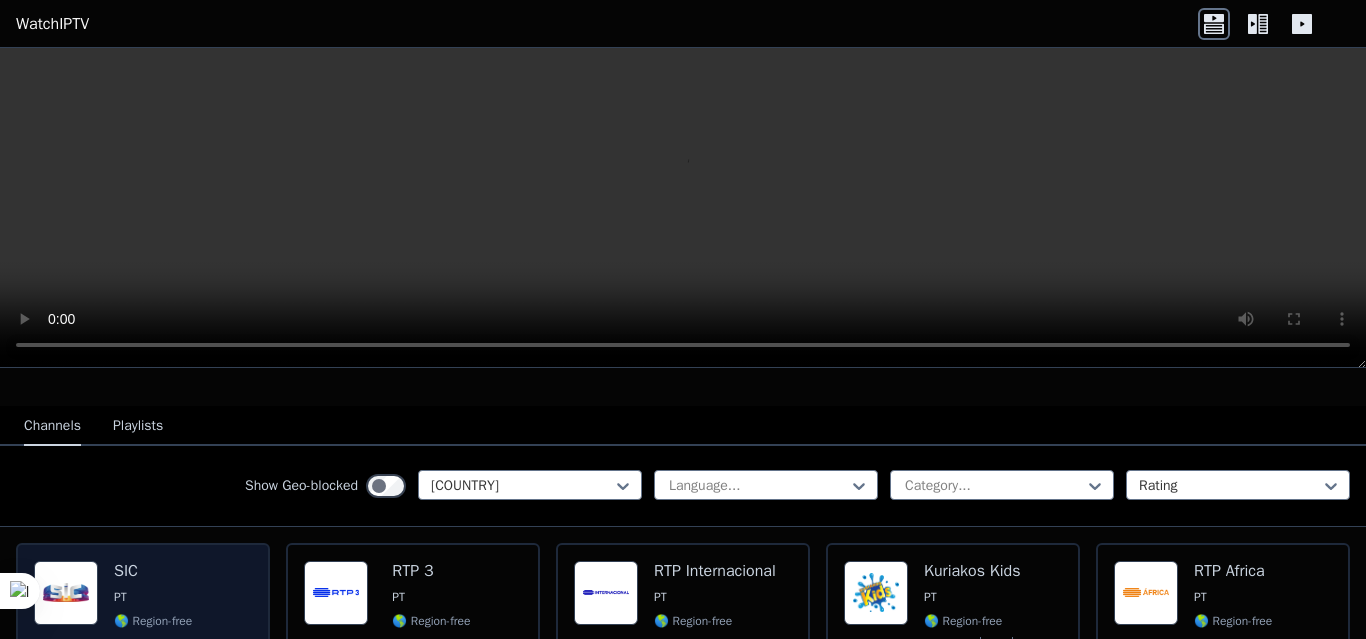scroll, scrollTop: 213, scrollLeft: 0, axis: vertical 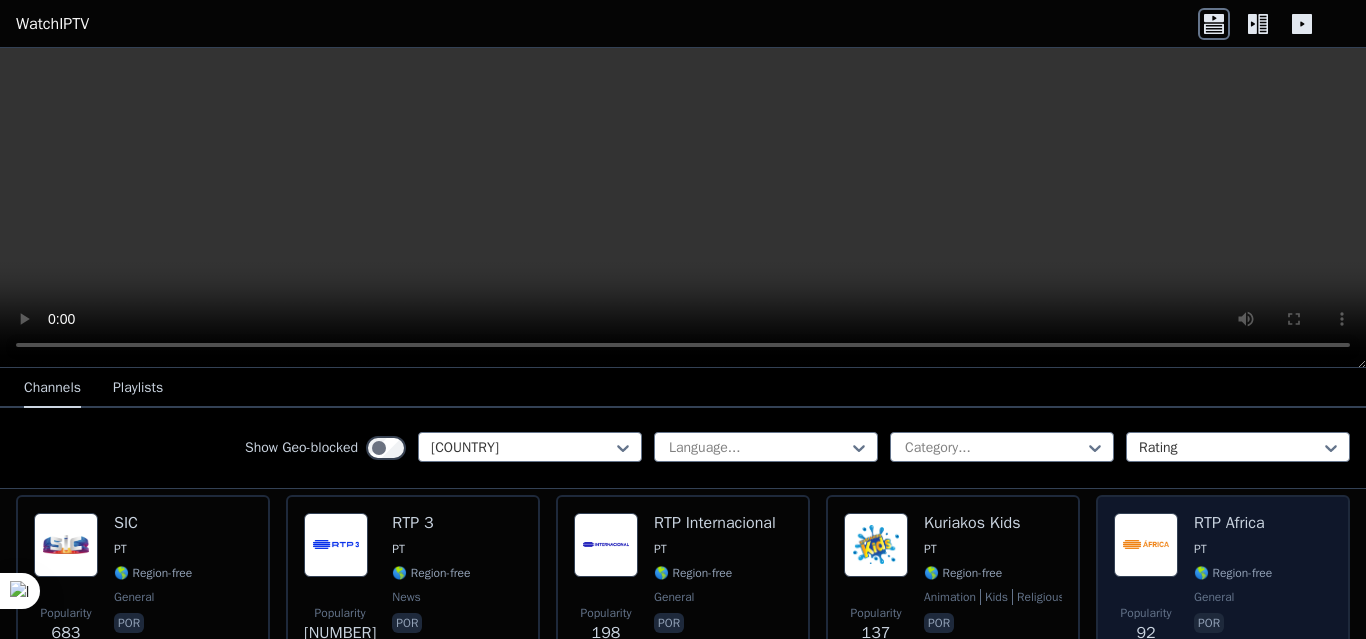click at bounding box center (1146, 545) 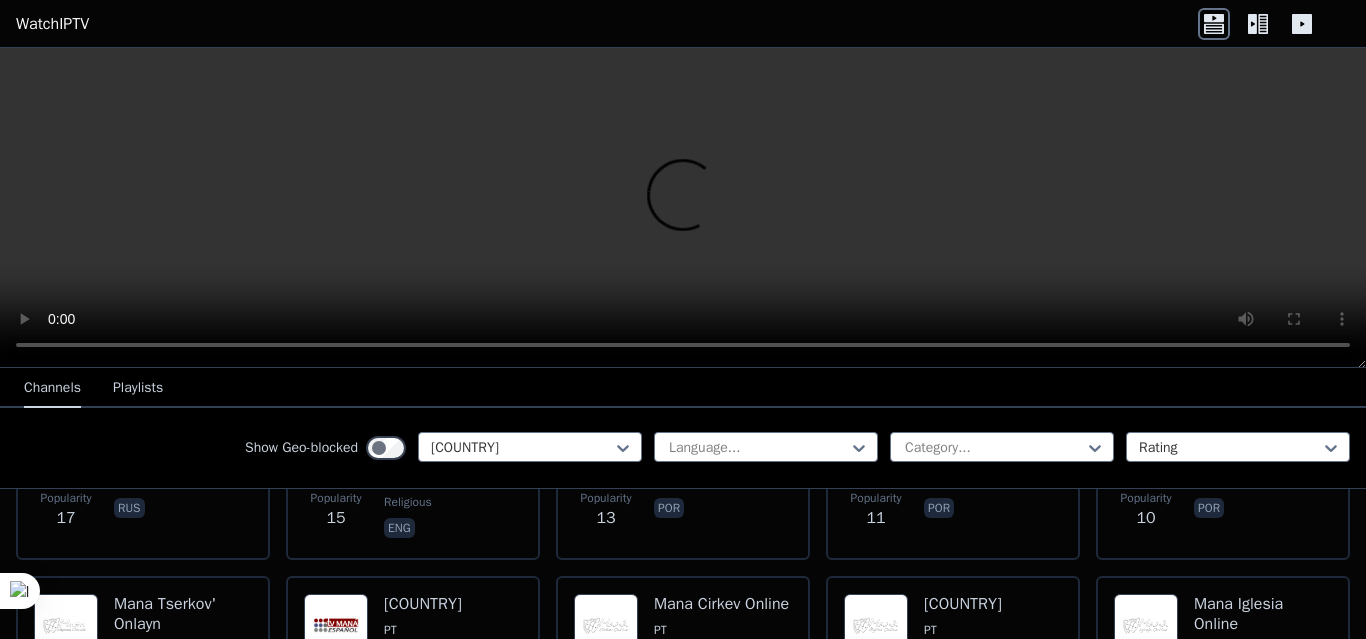 scroll, scrollTop: 1012, scrollLeft: 0, axis: vertical 